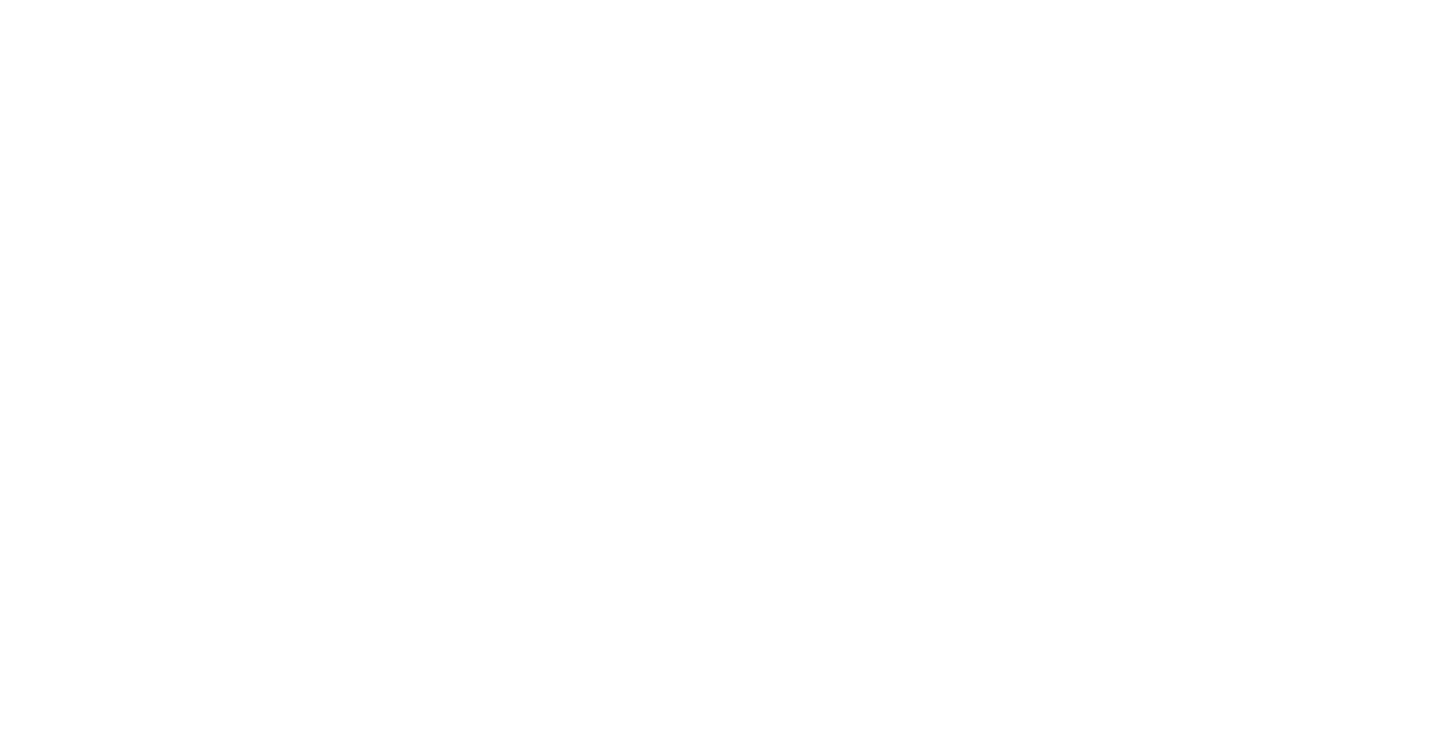 scroll, scrollTop: 0, scrollLeft: 0, axis: both 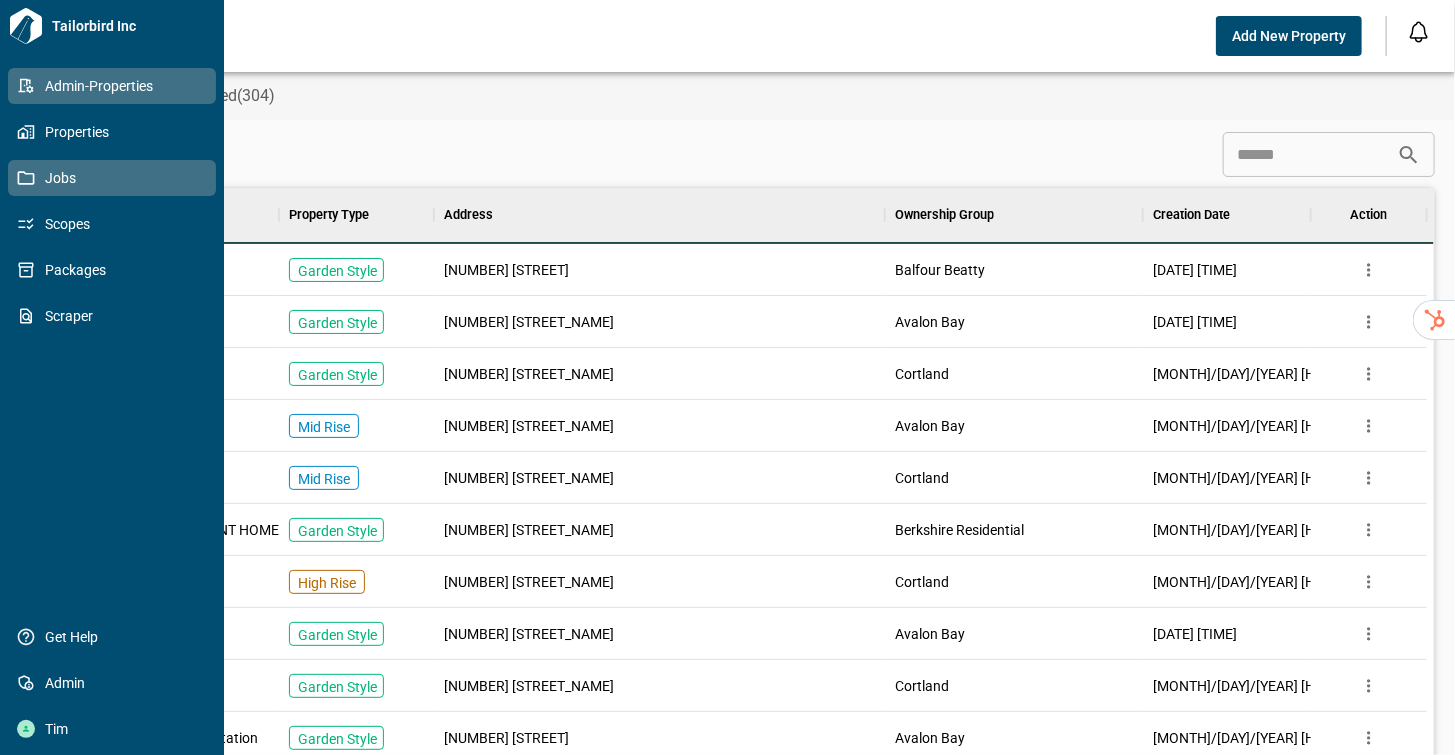 click on "Jobs" at bounding box center (116, 178) 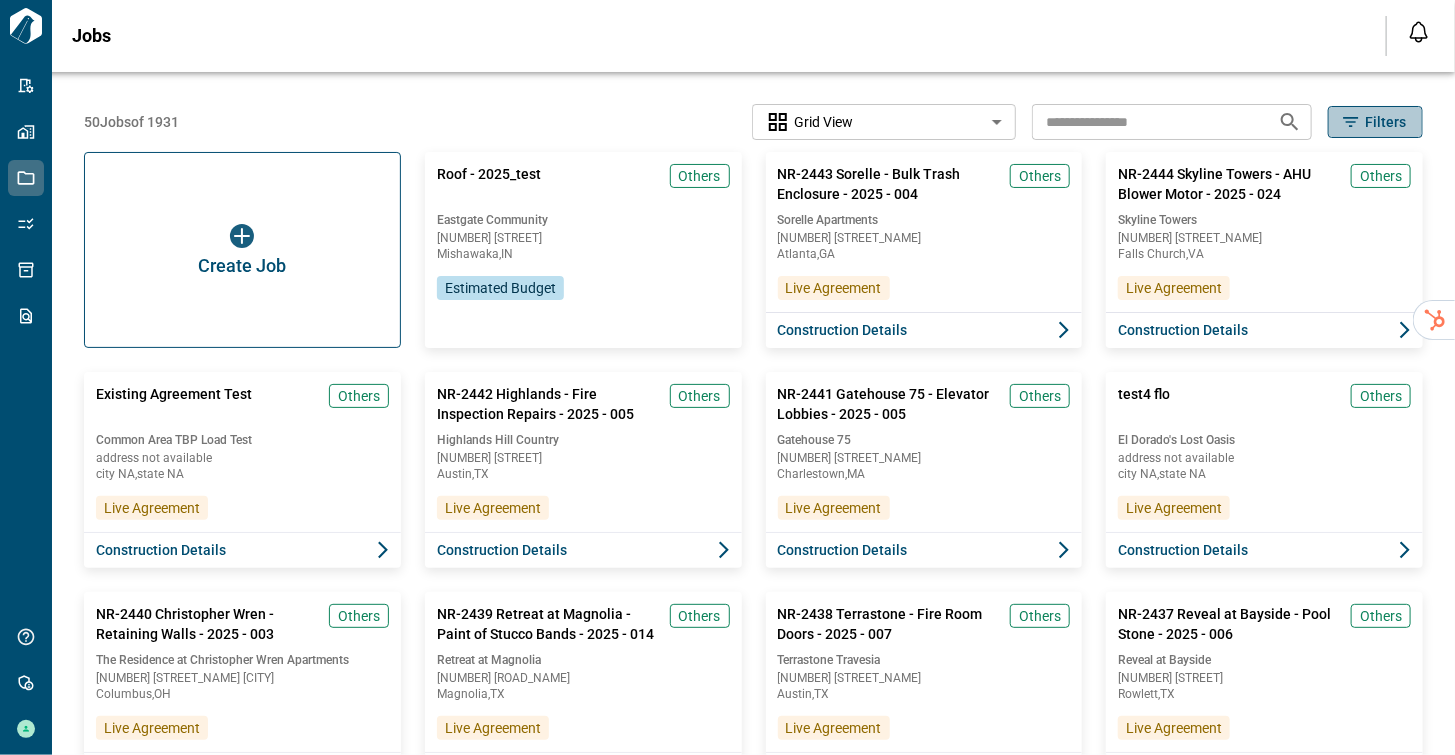 click 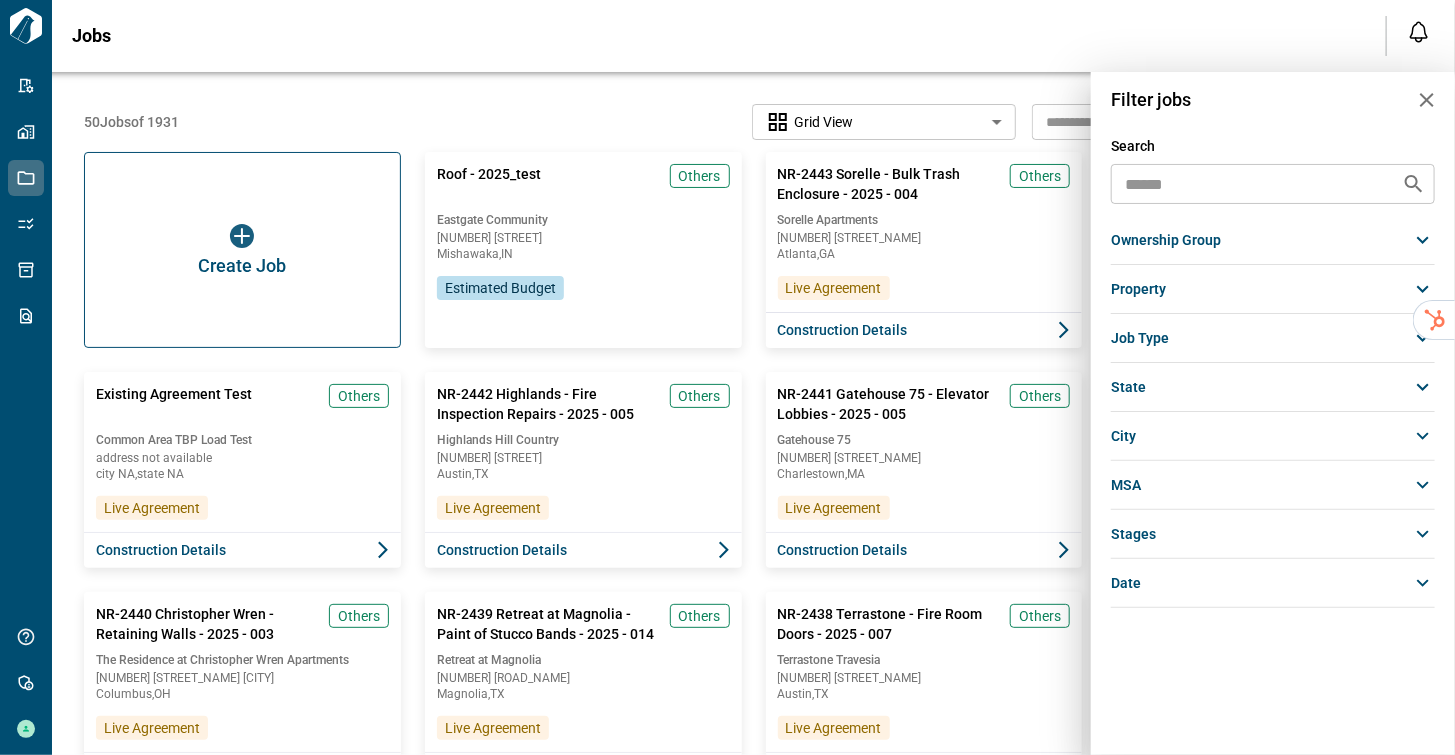 click on "ownership group" at bounding box center (1166, 240) 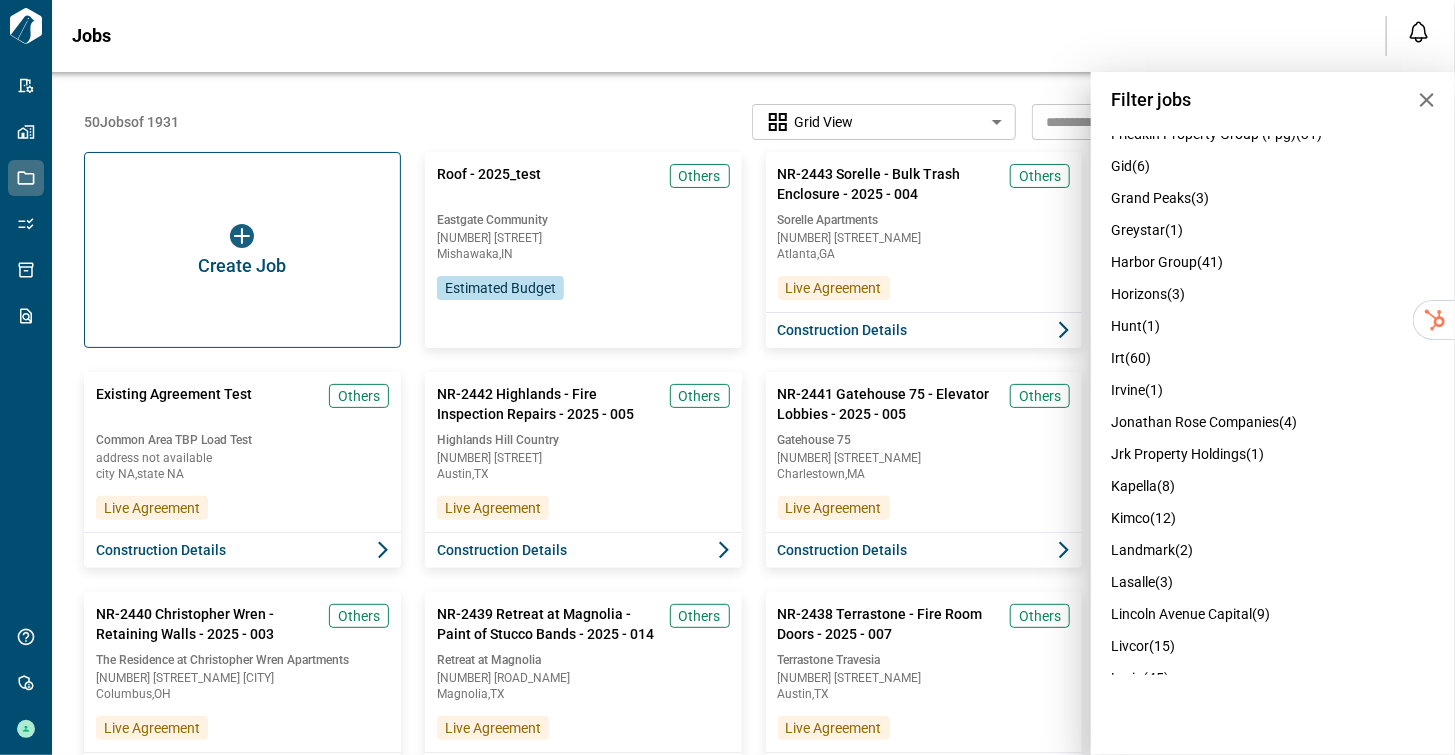 click on "harbor group  (41)" at bounding box center [1167, 262] 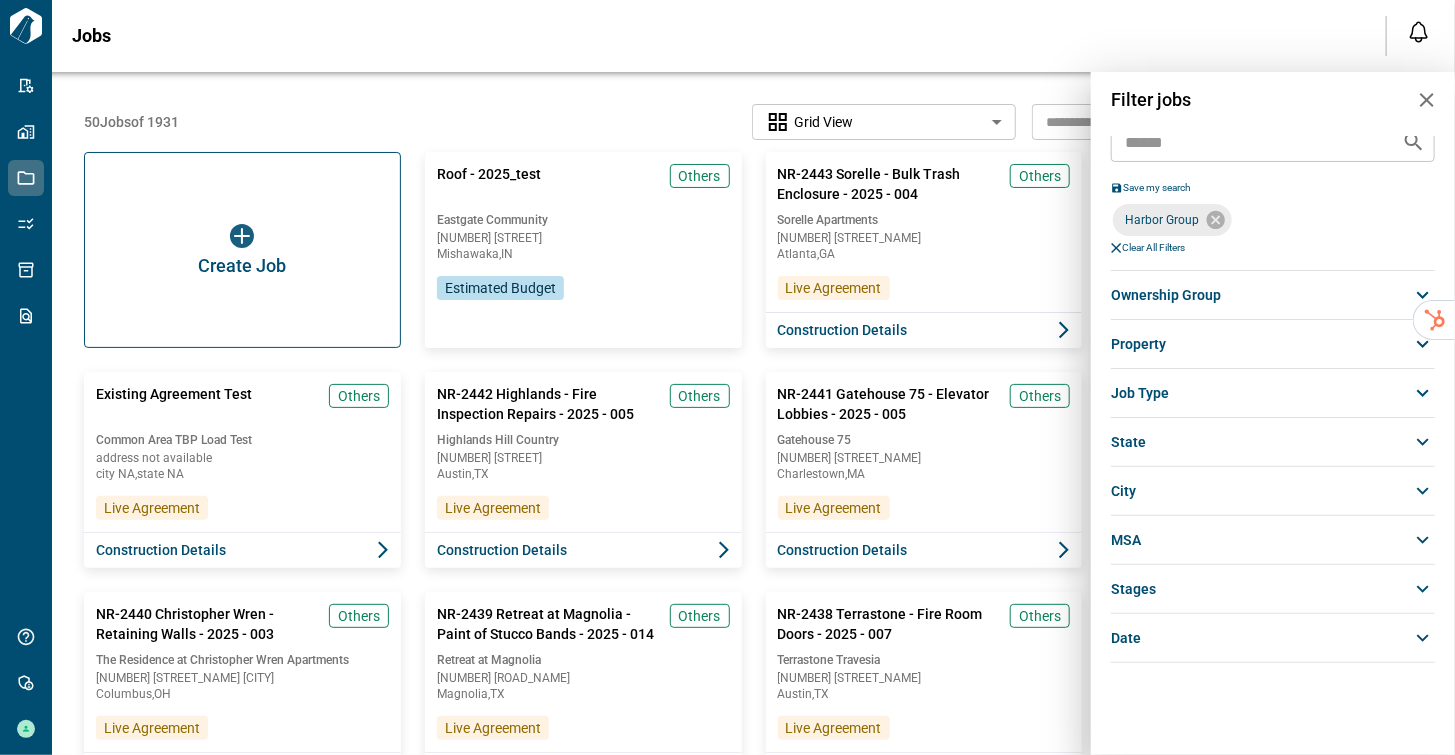 scroll, scrollTop: 38, scrollLeft: 0, axis: vertical 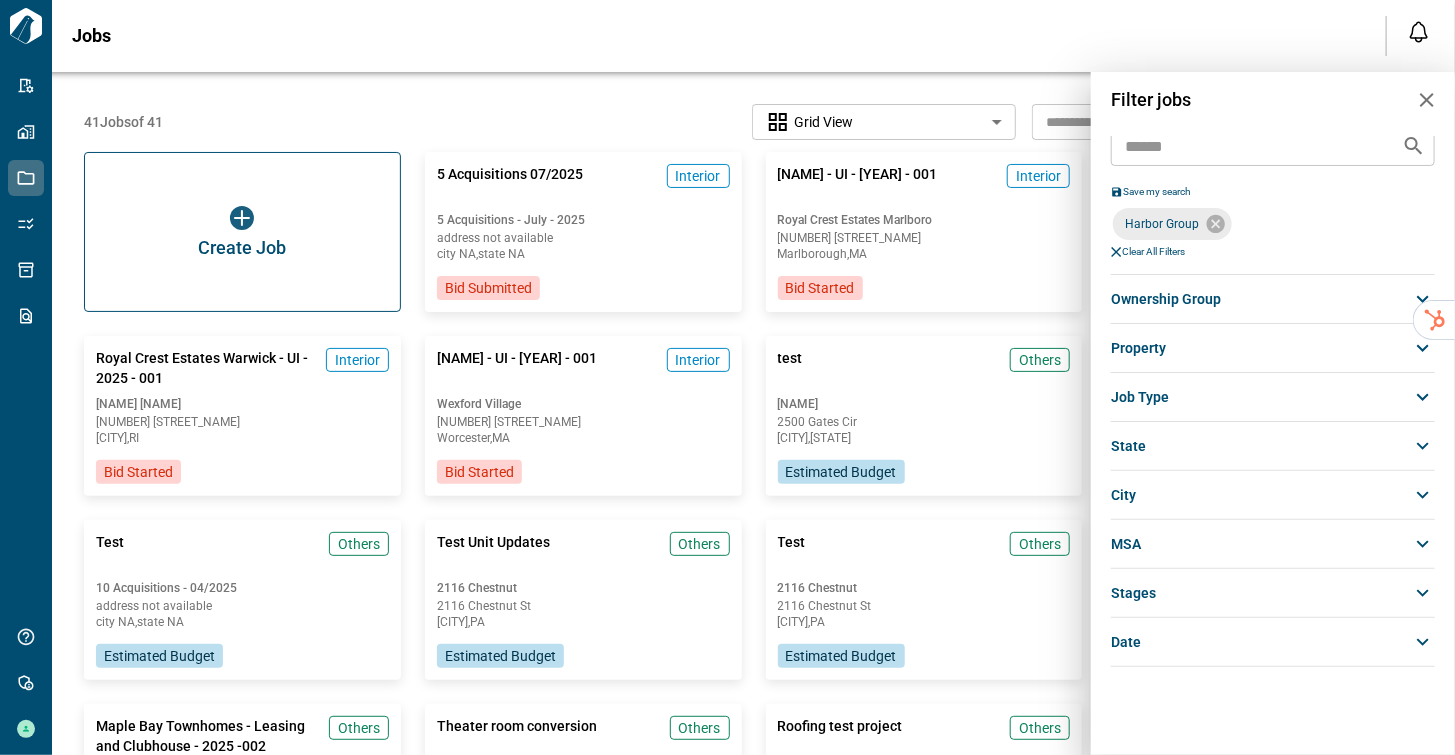 click 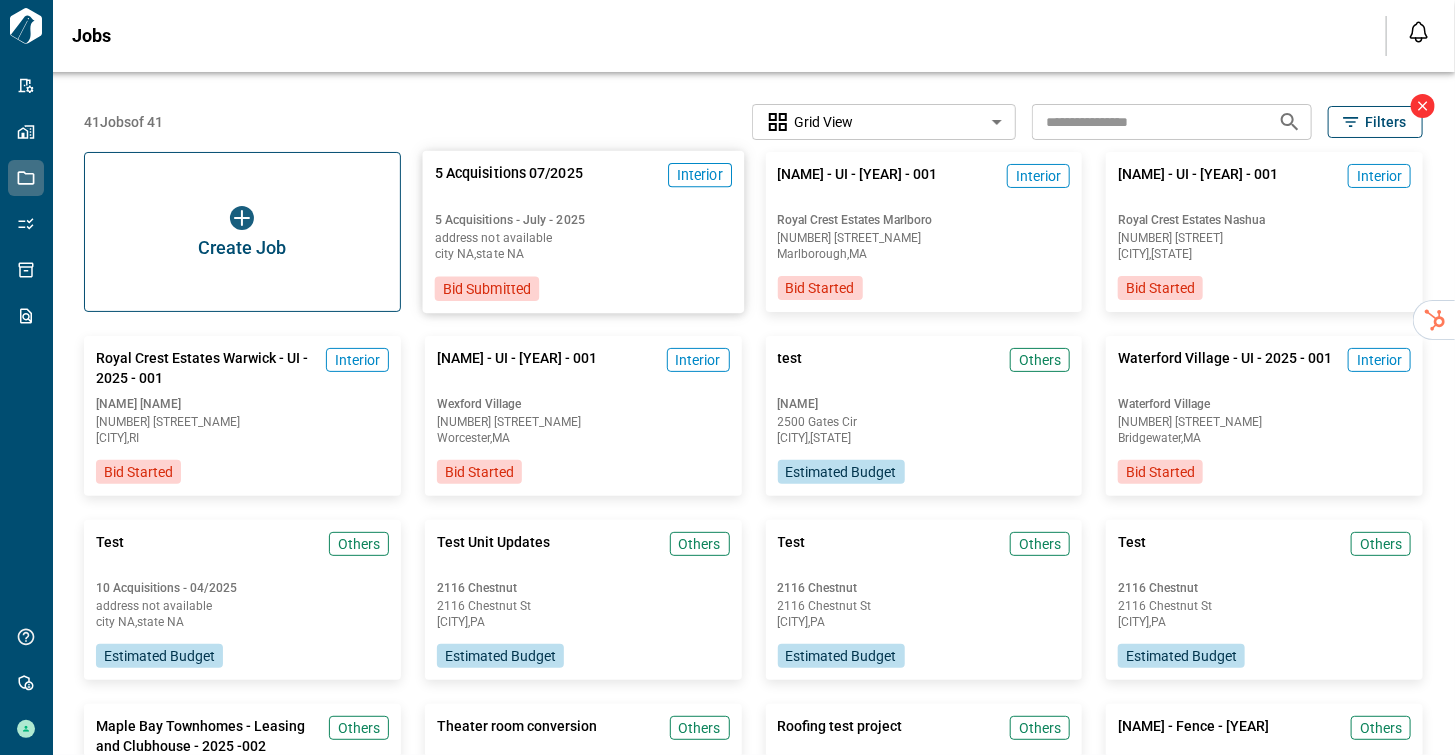 click on "[NUMBER] Acquisitions [MONTH]/[YEAR] Interior [NUMBER] Acquisitions - [MONTH] - [YEAR] address not available city NA , state NA Bid Submitted" at bounding box center [583, 232] 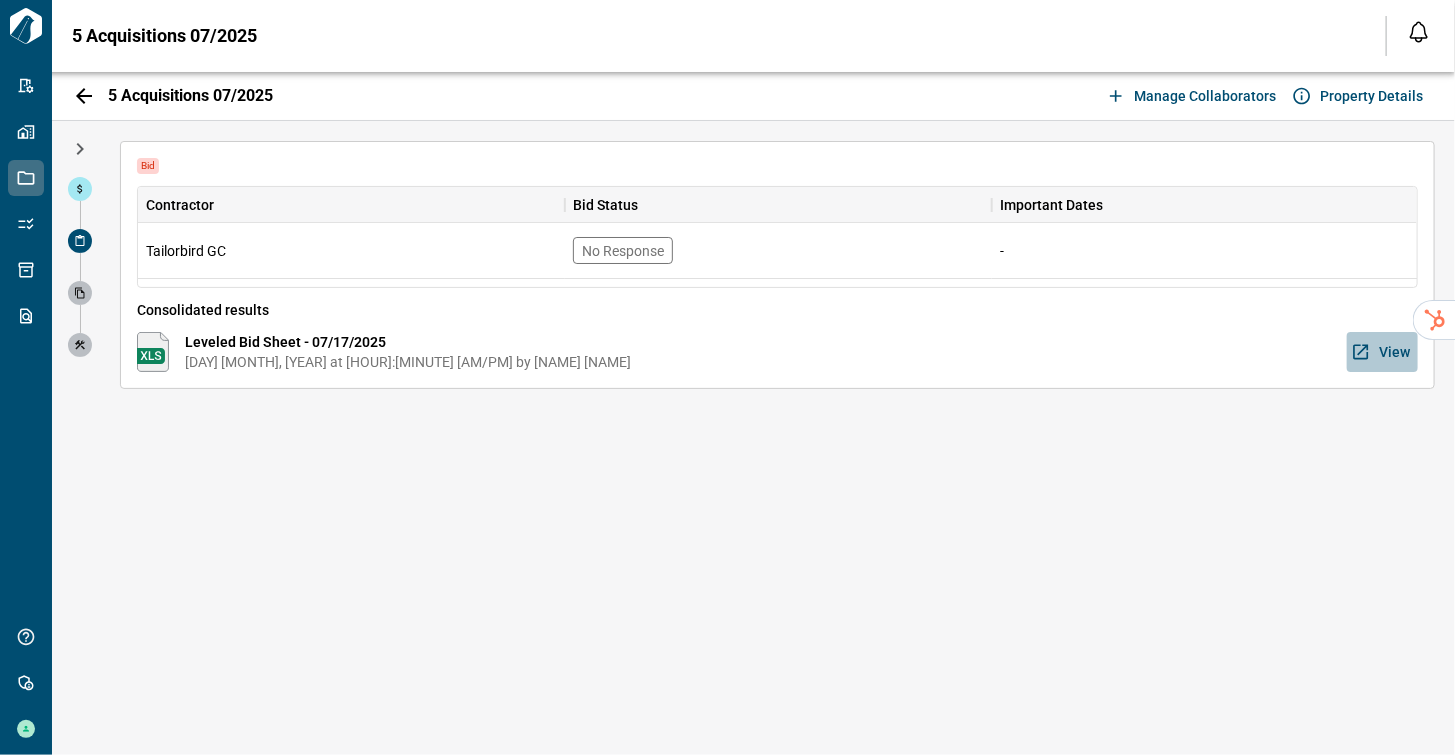 click on "View" at bounding box center (1382, 352) 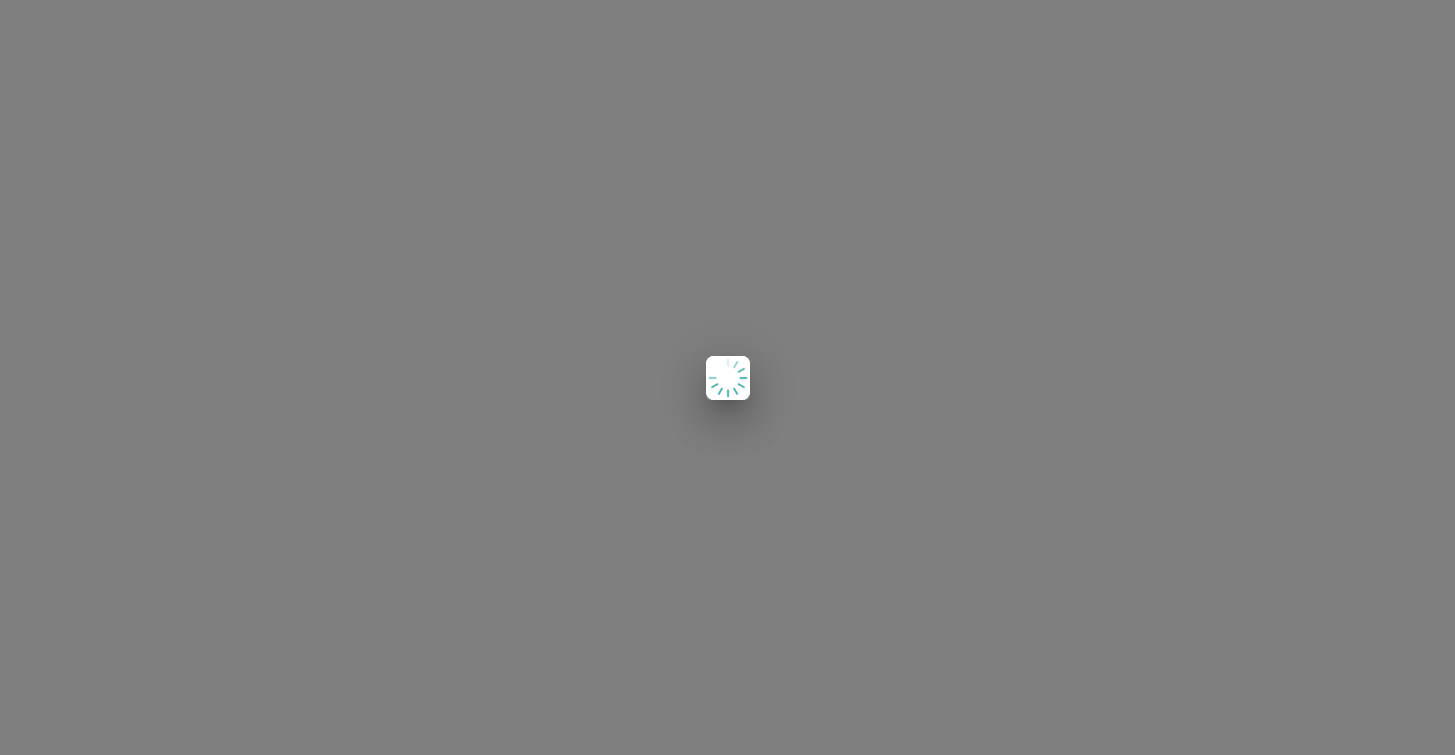 scroll, scrollTop: 0, scrollLeft: 0, axis: both 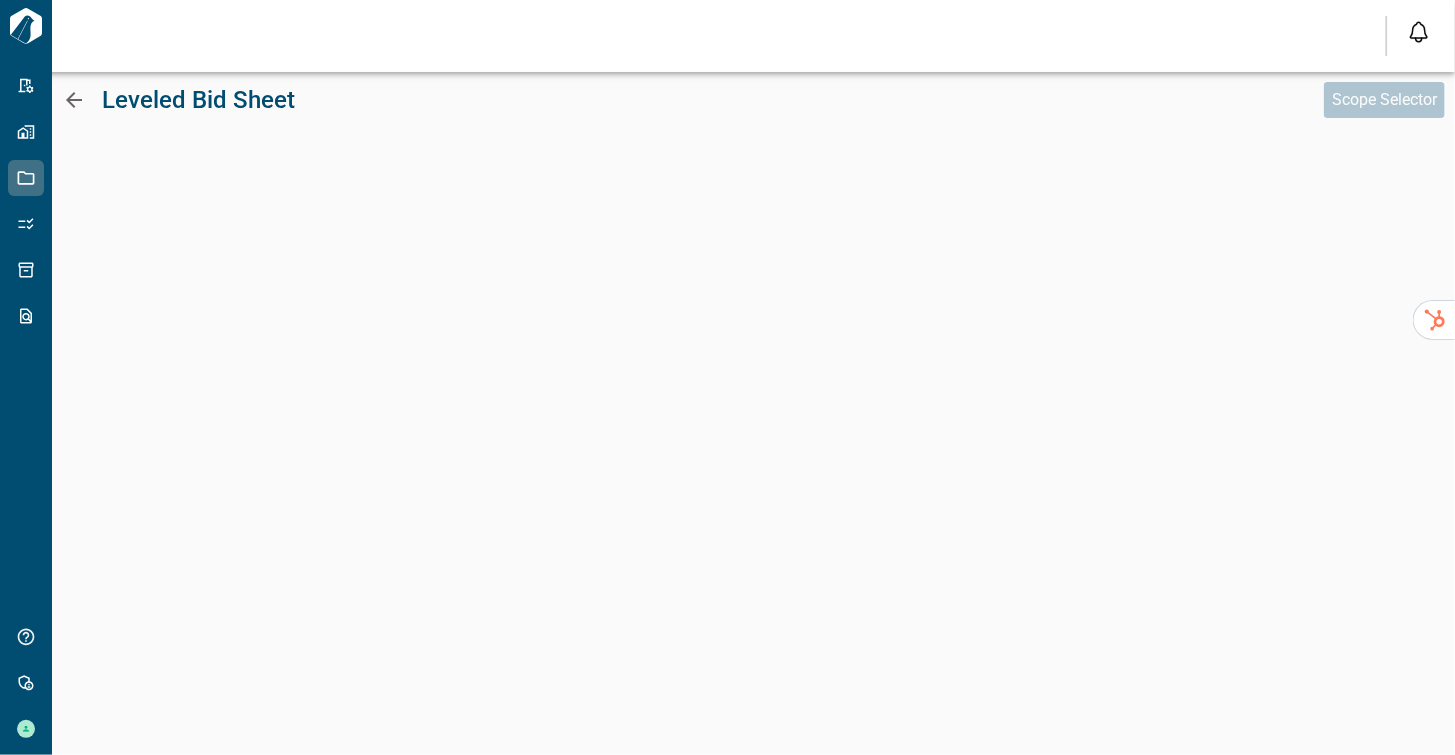 click 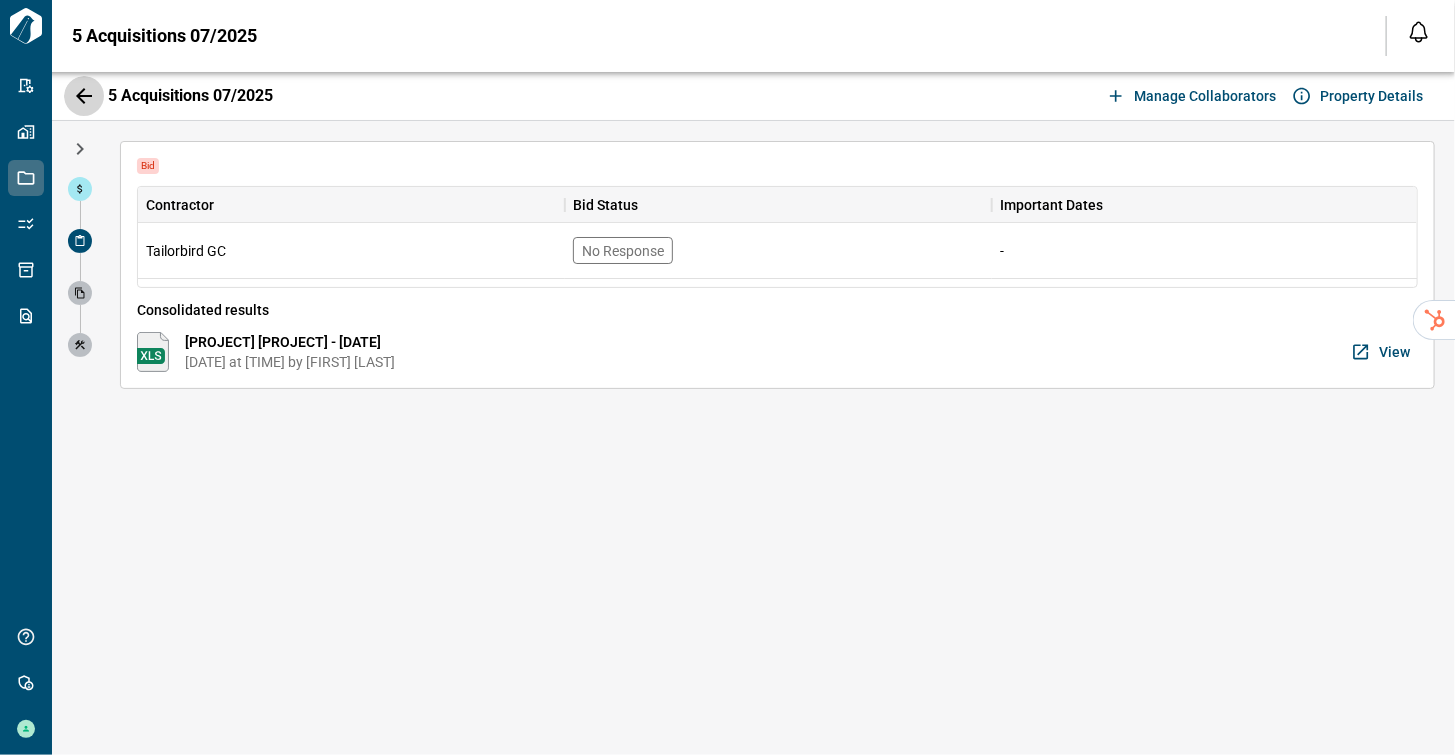 click 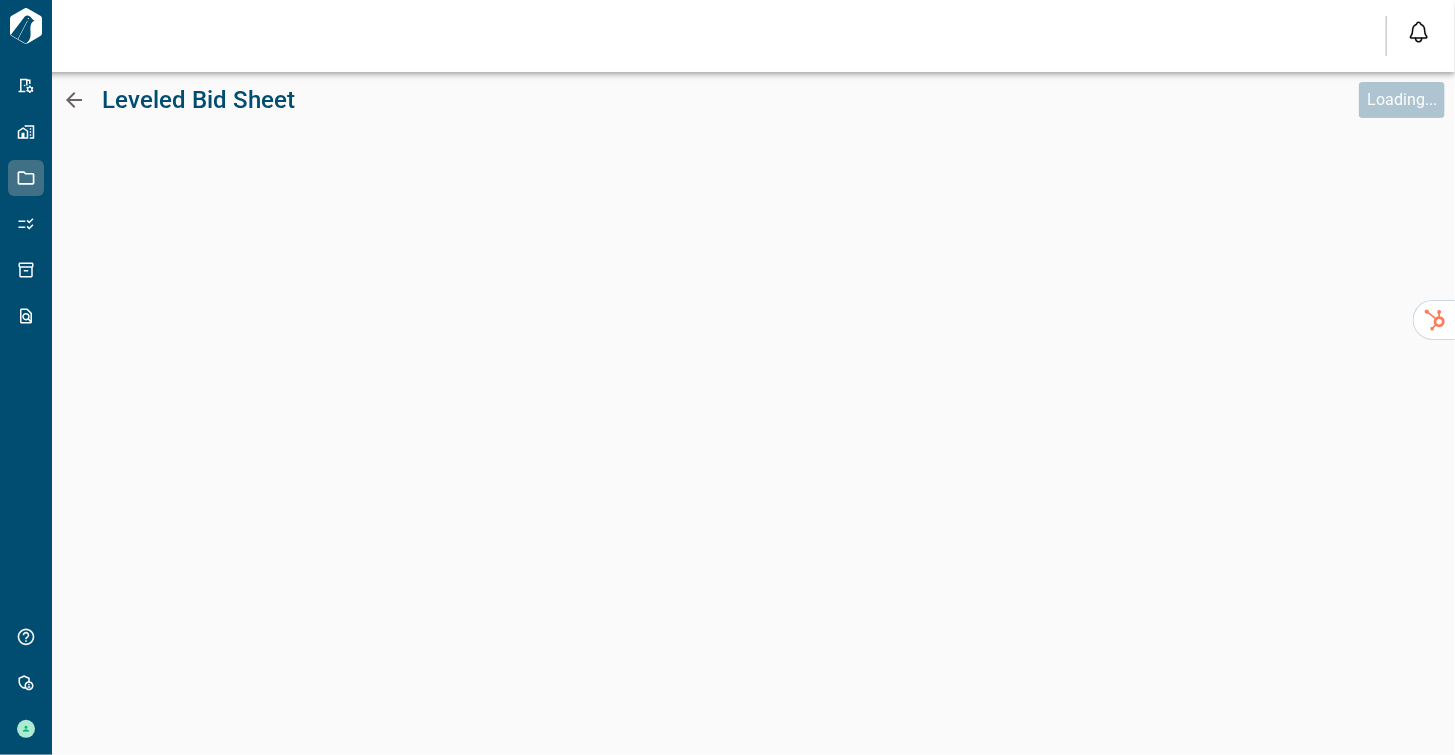 click 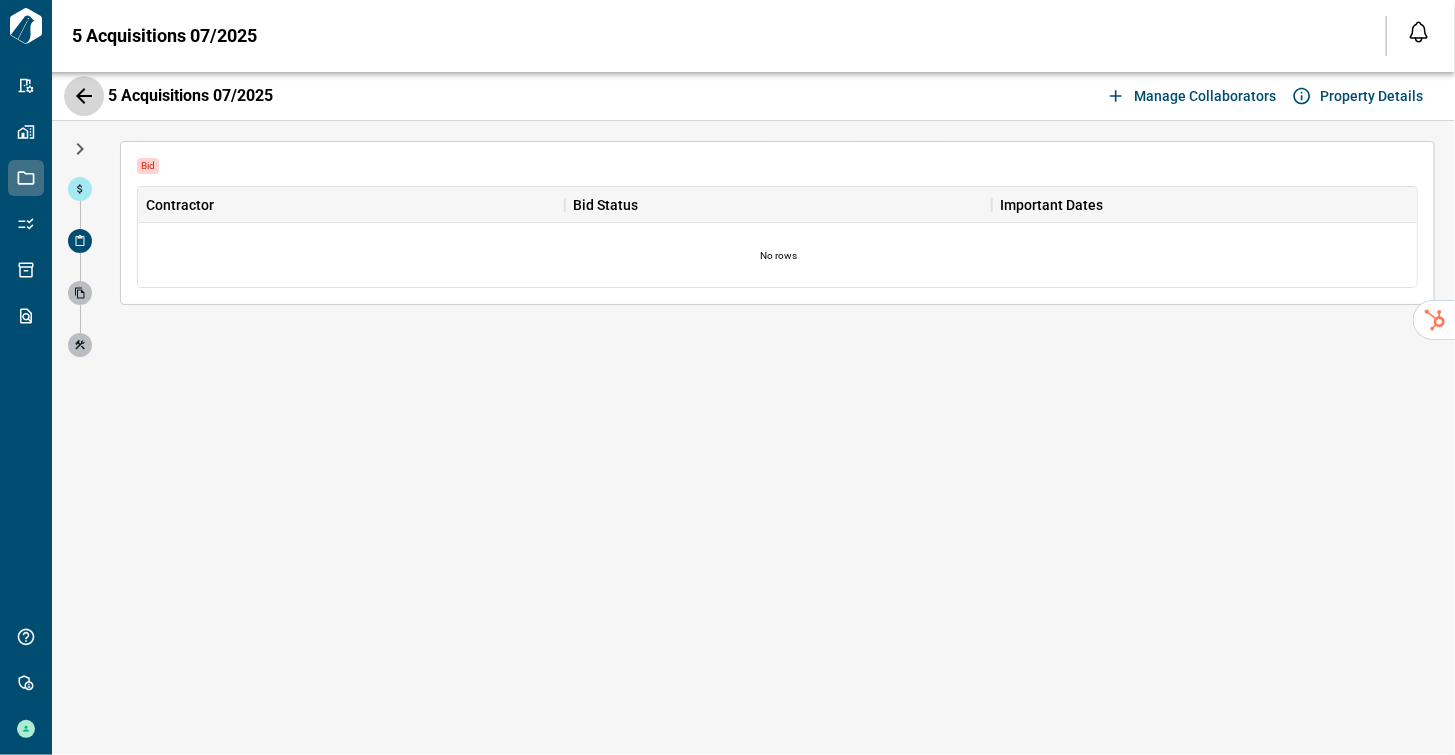 click at bounding box center (84, 96) 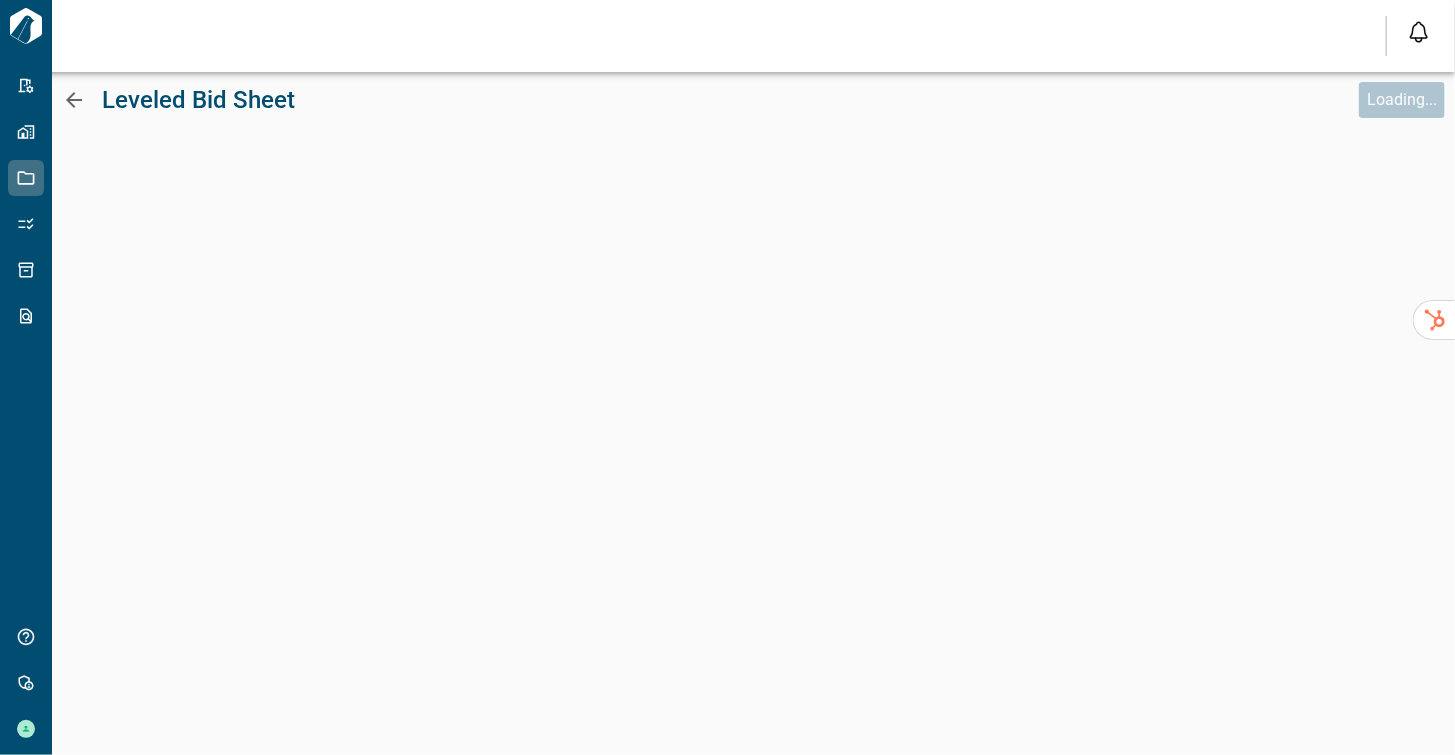 click 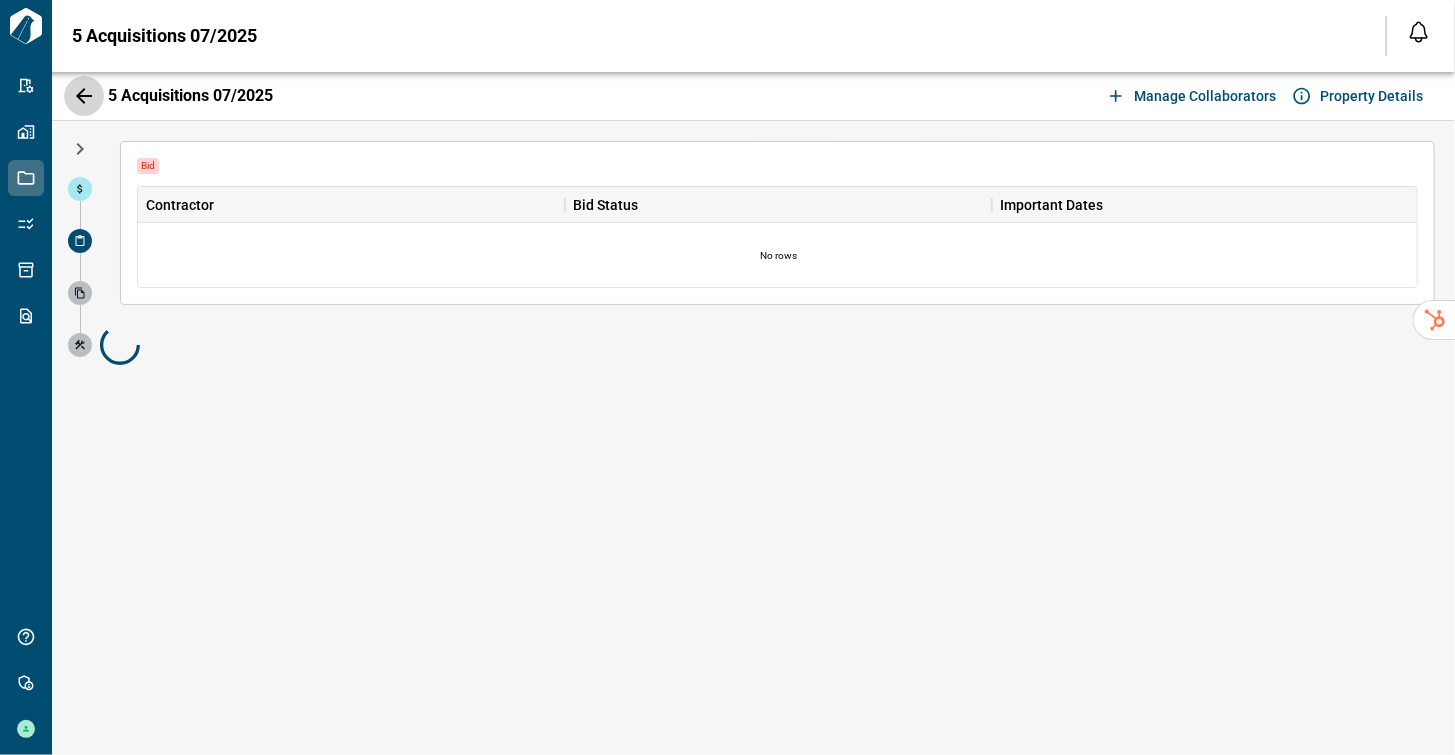 click at bounding box center [84, 96] 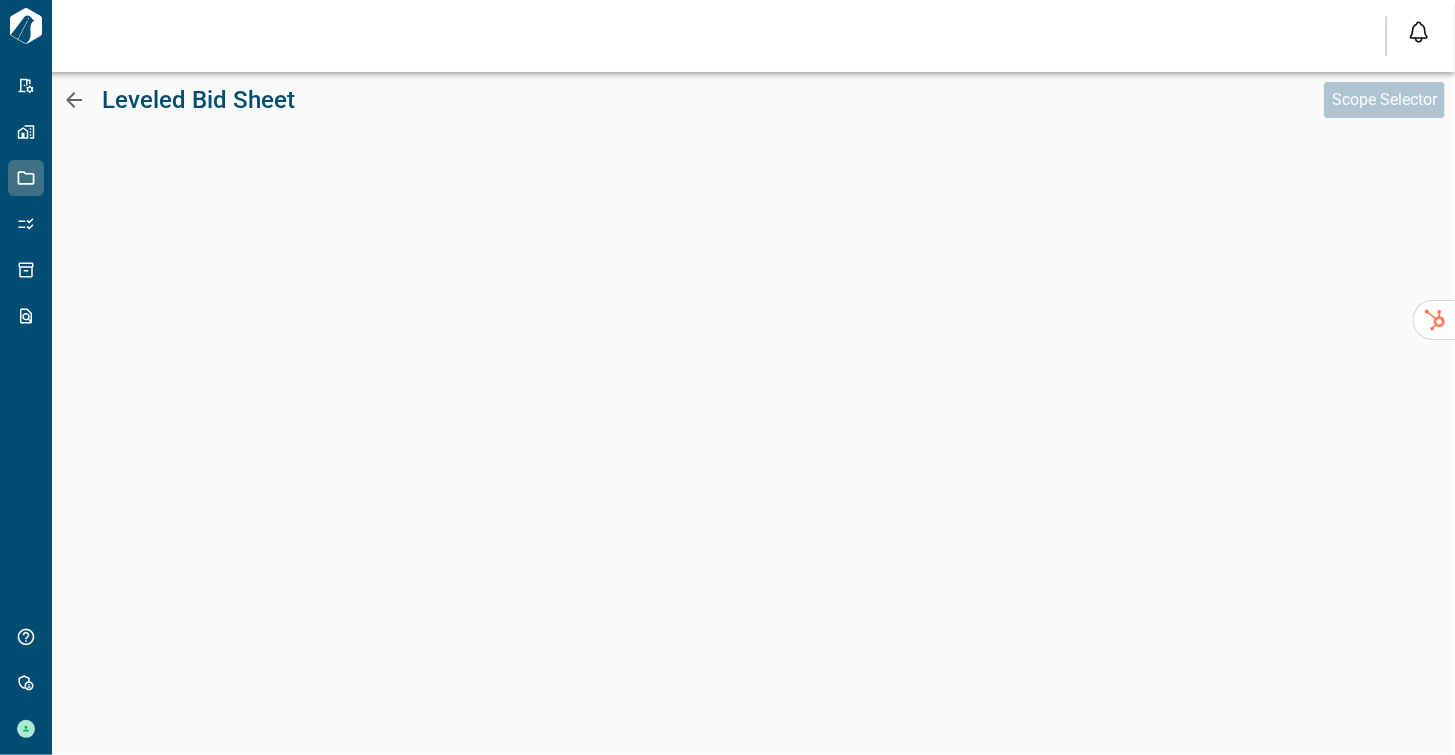 click 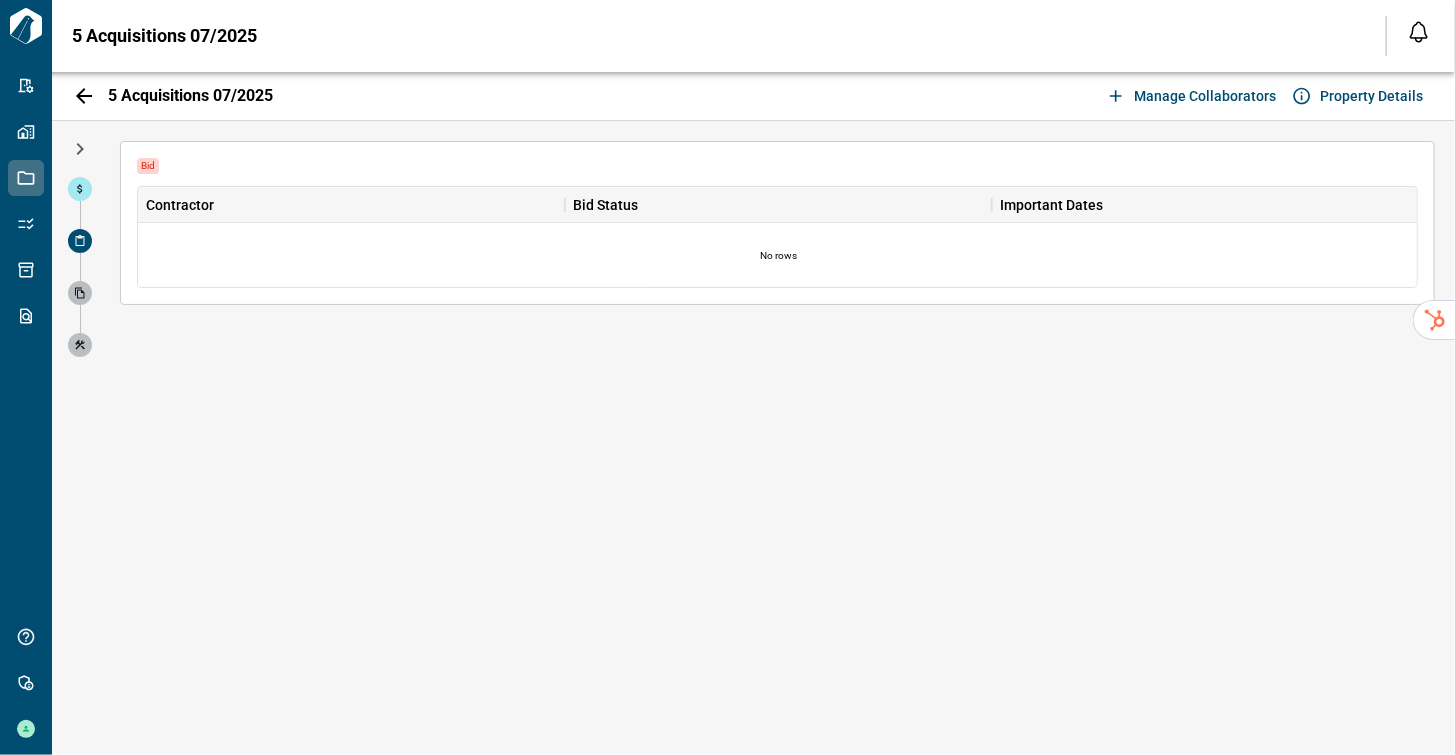click 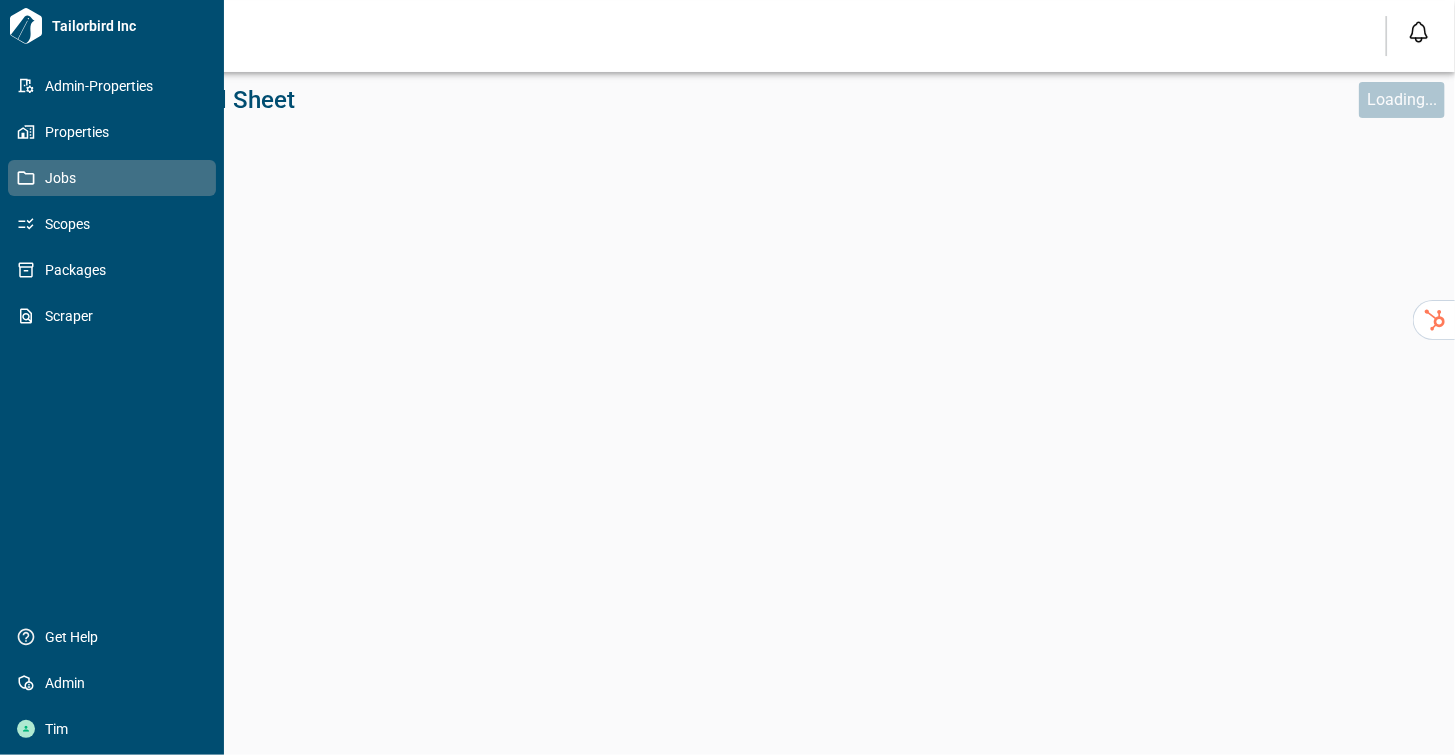 click on "Jobs" at bounding box center [112, 178] 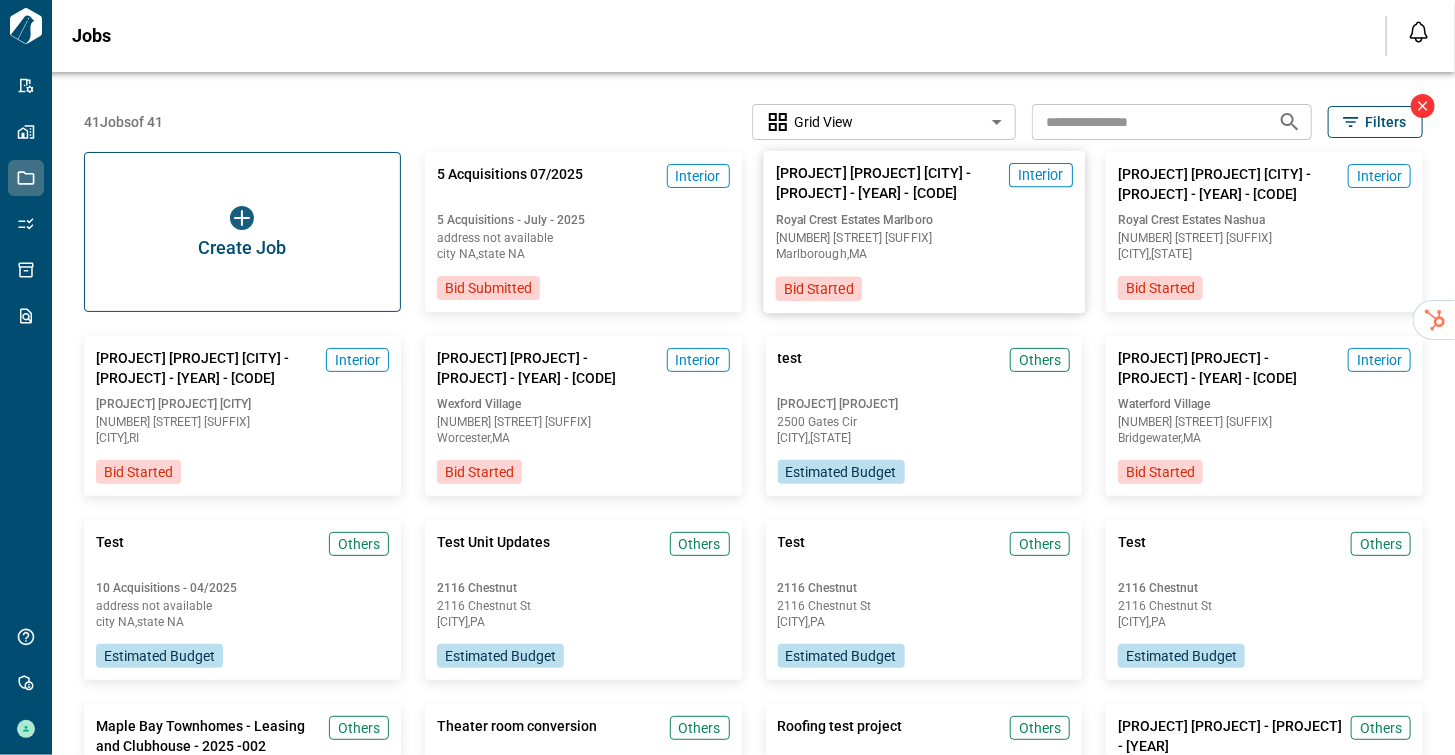 click on "Royal Crest Estates Marlboro" at bounding box center [923, 220] 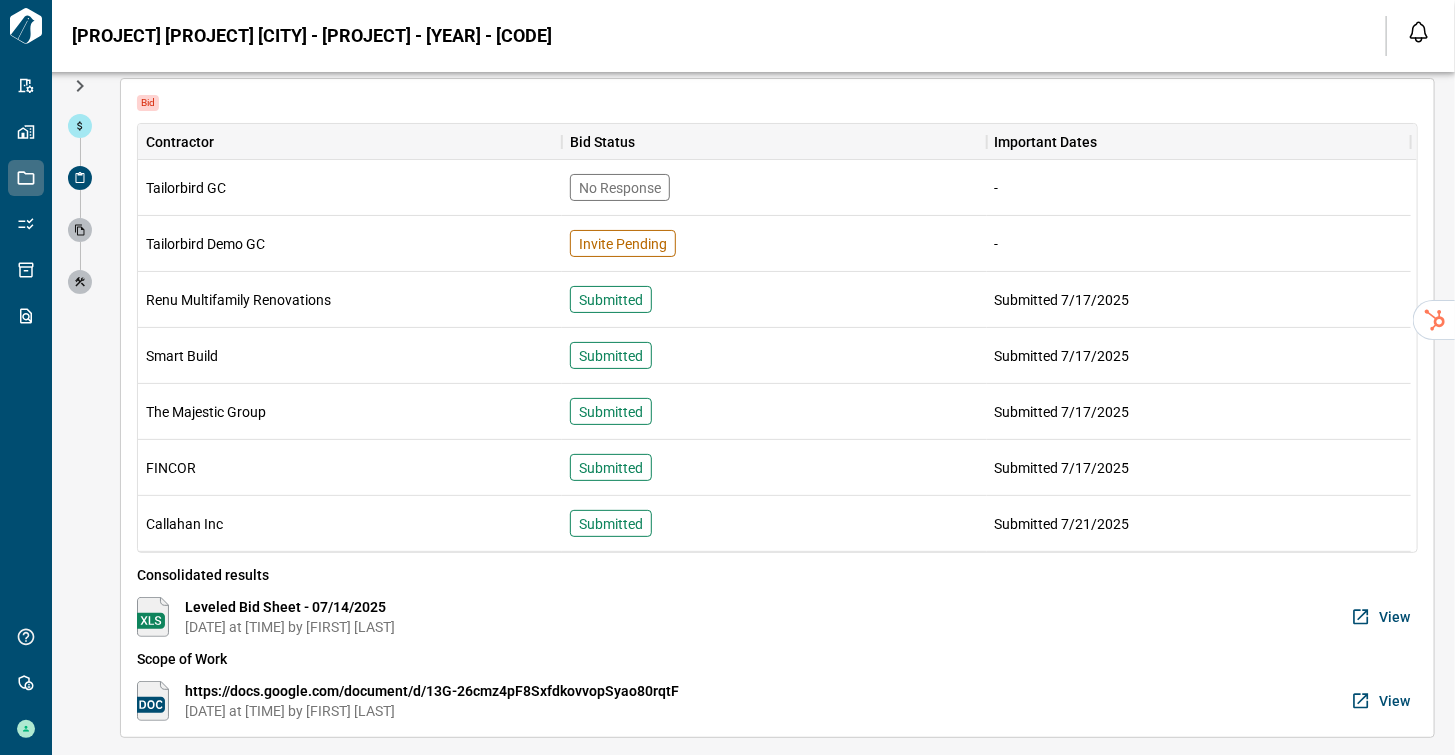 scroll, scrollTop: 61, scrollLeft: 0, axis: vertical 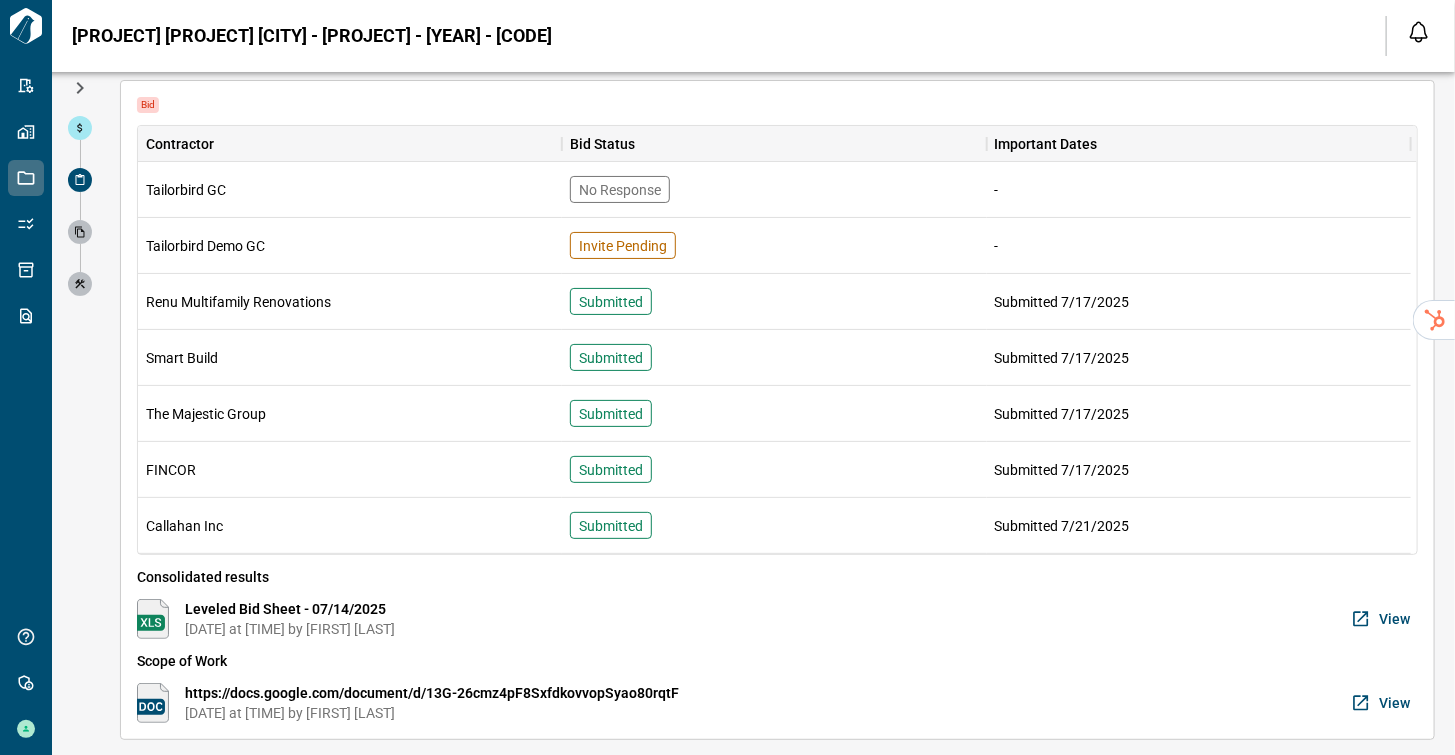 click 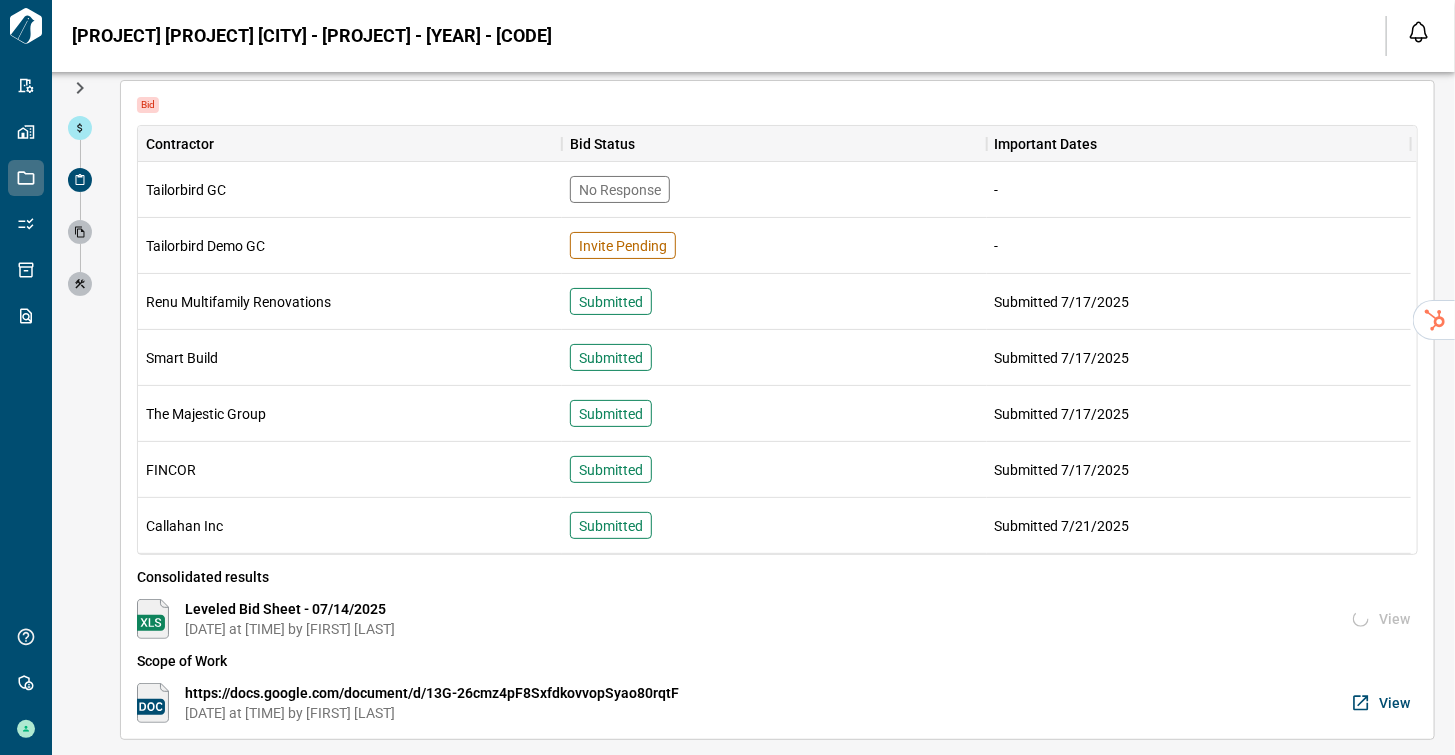 click on "Leveled Bid Sheet - 07/14/2025 14 Jul, 2025 at 3:52 PM by Selene Aparicio View" at bounding box center (777, 619) 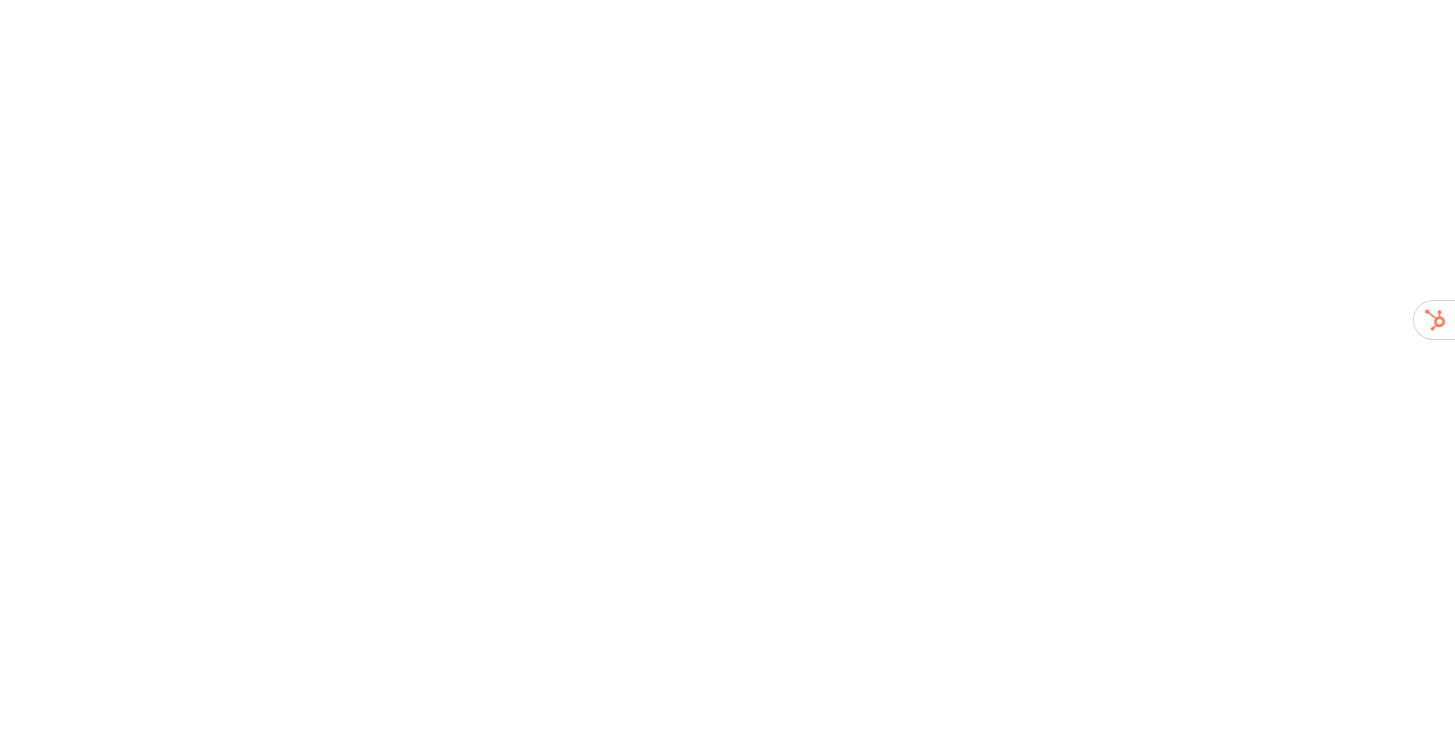 scroll, scrollTop: 0, scrollLeft: 0, axis: both 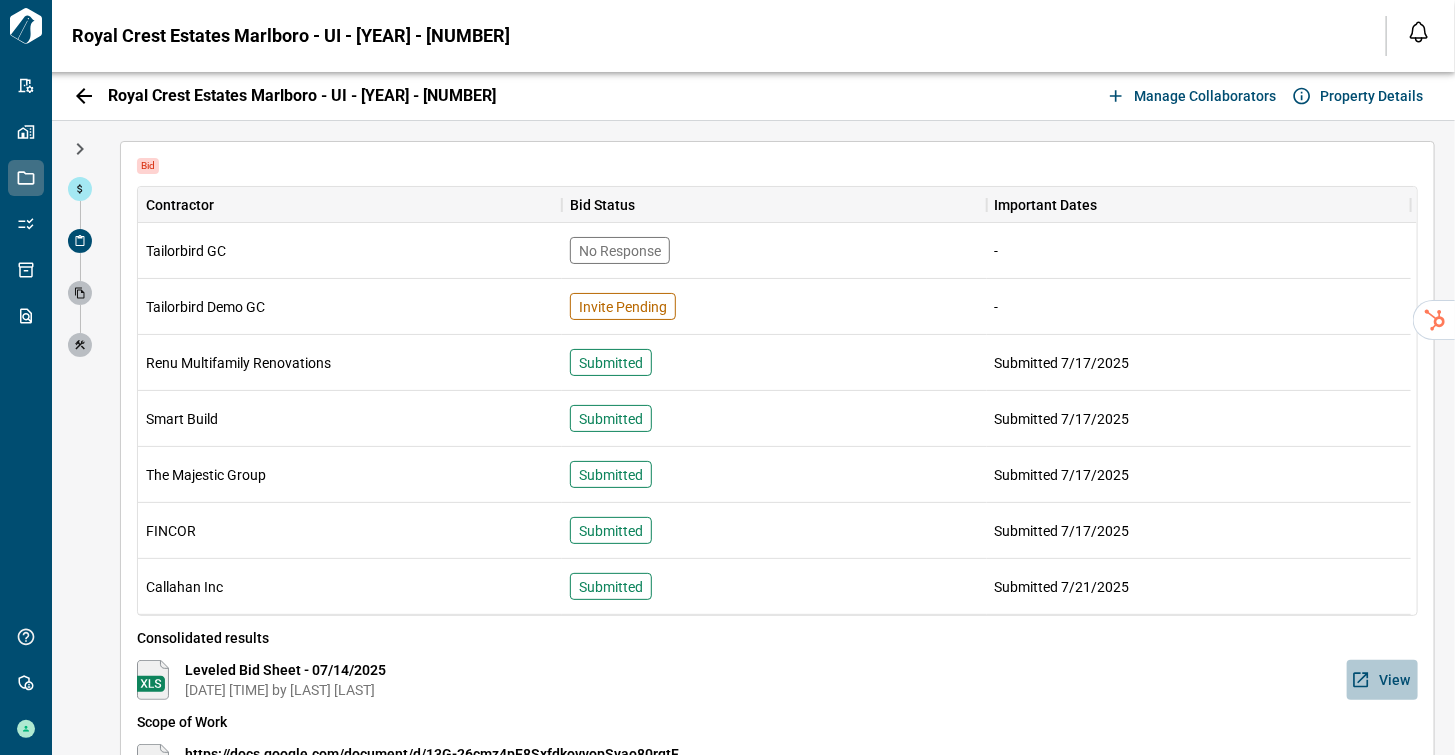 click on "View" at bounding box center (1394, 680) 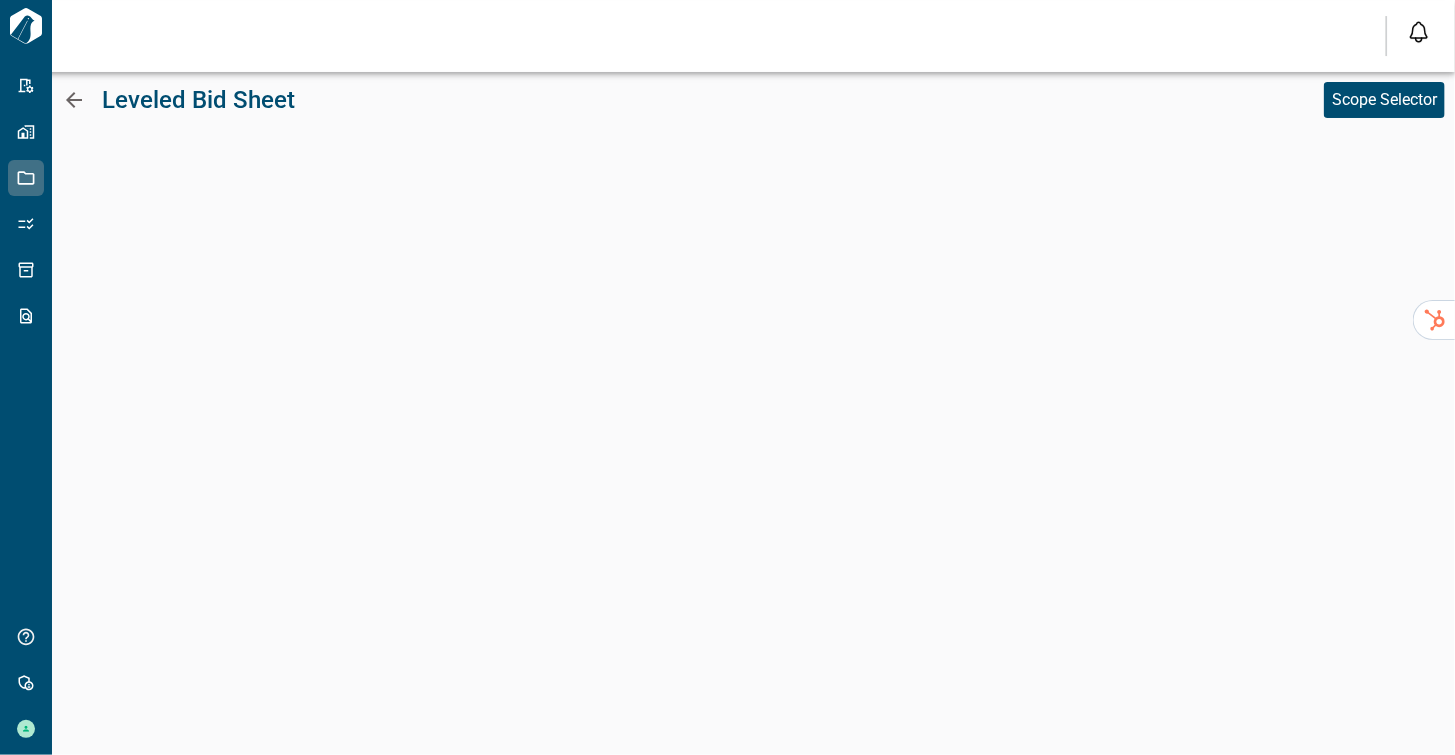 click 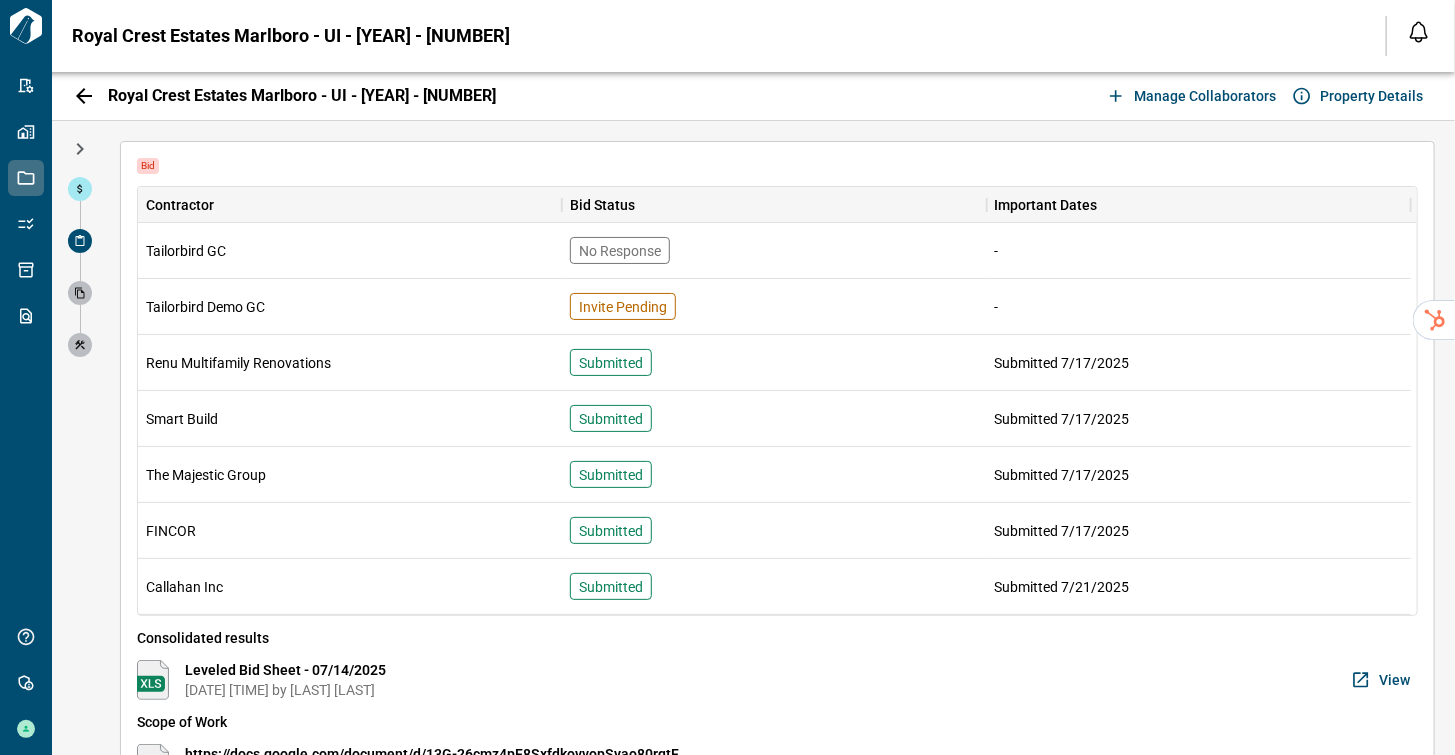 scroll, scrollTop: 63, scrollLeft: 0, axis: vertical 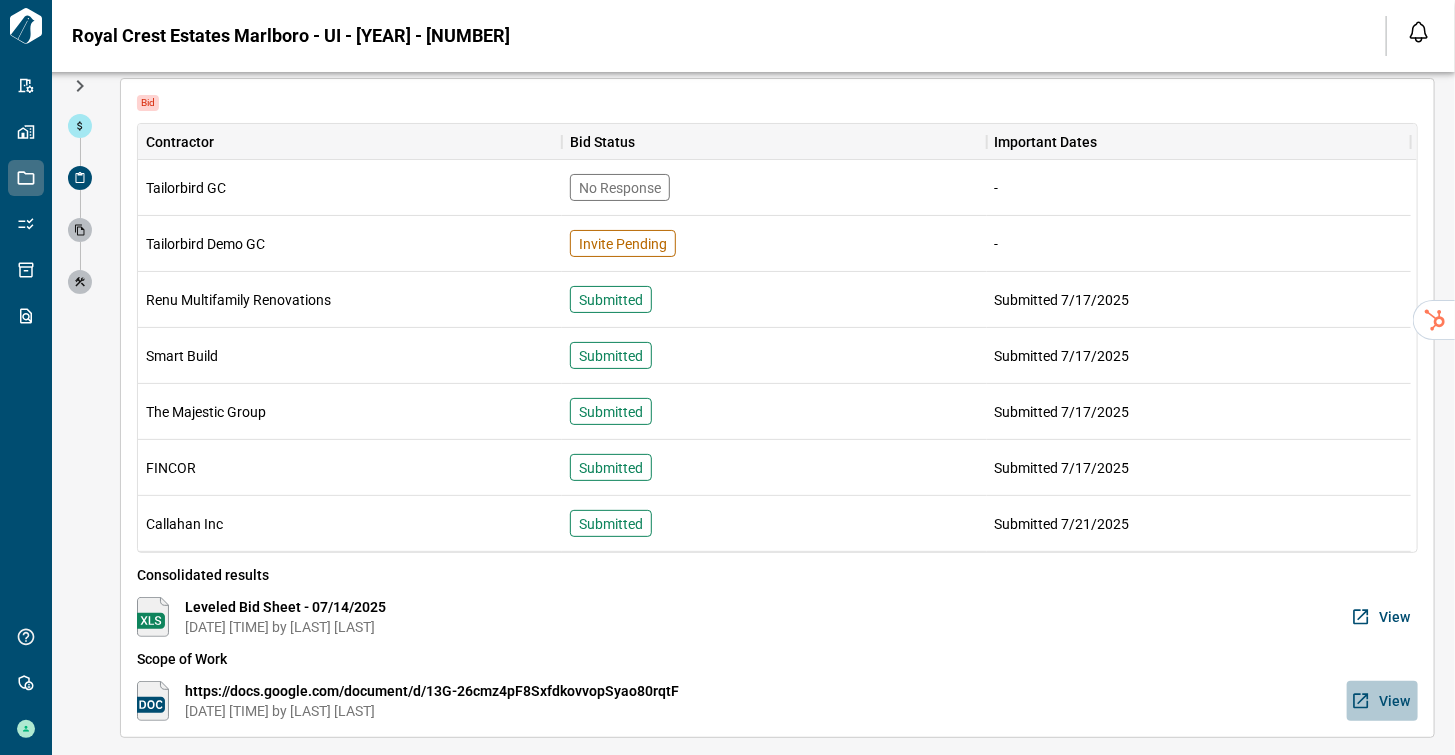 click 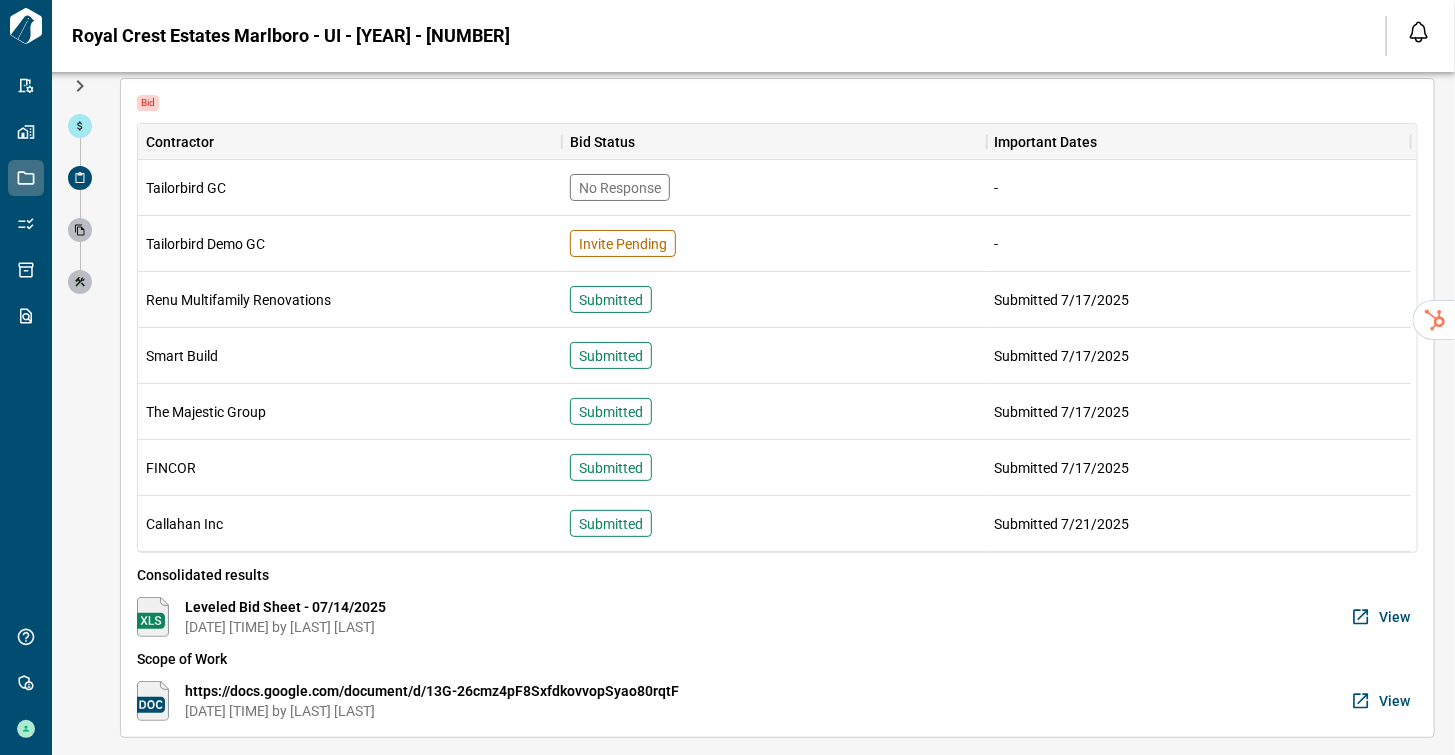 type 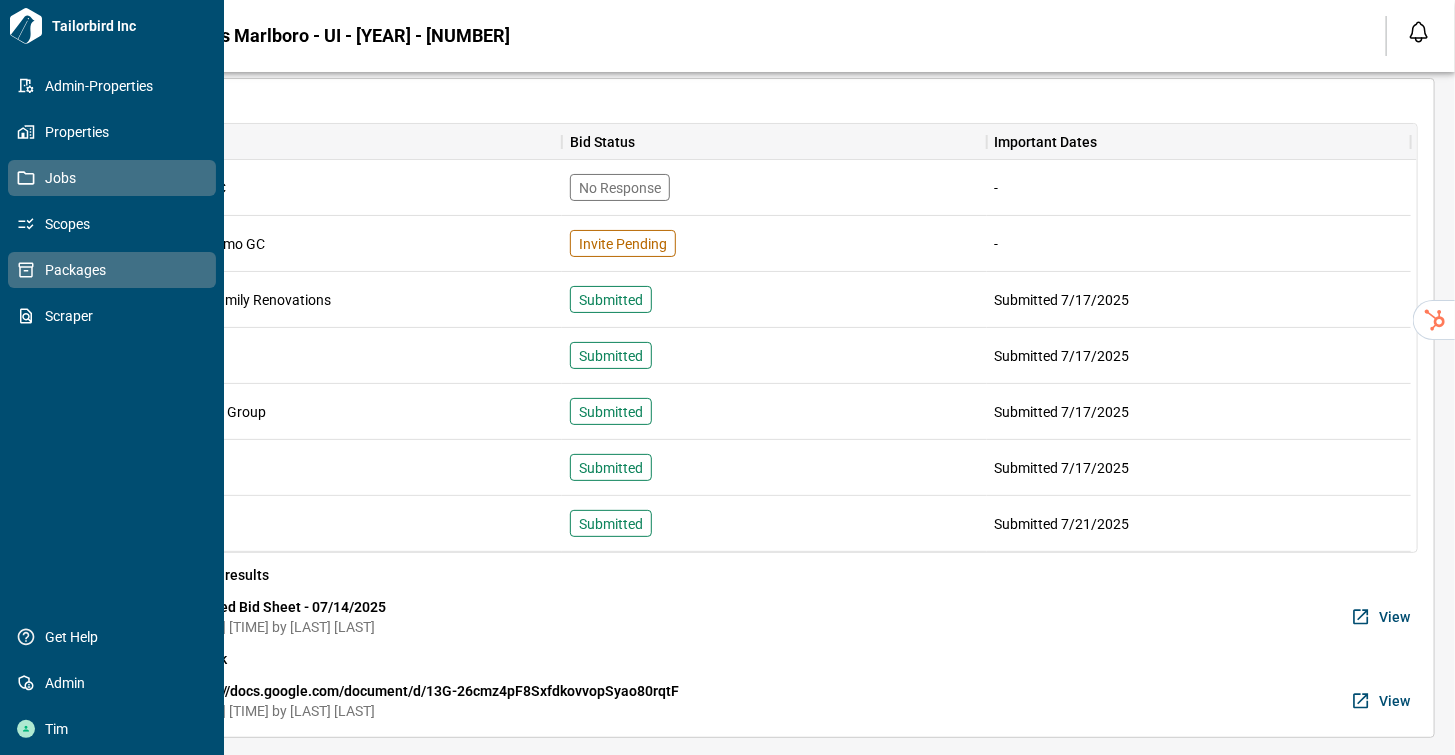 click on "Packages" at bounding box center [116, 270] 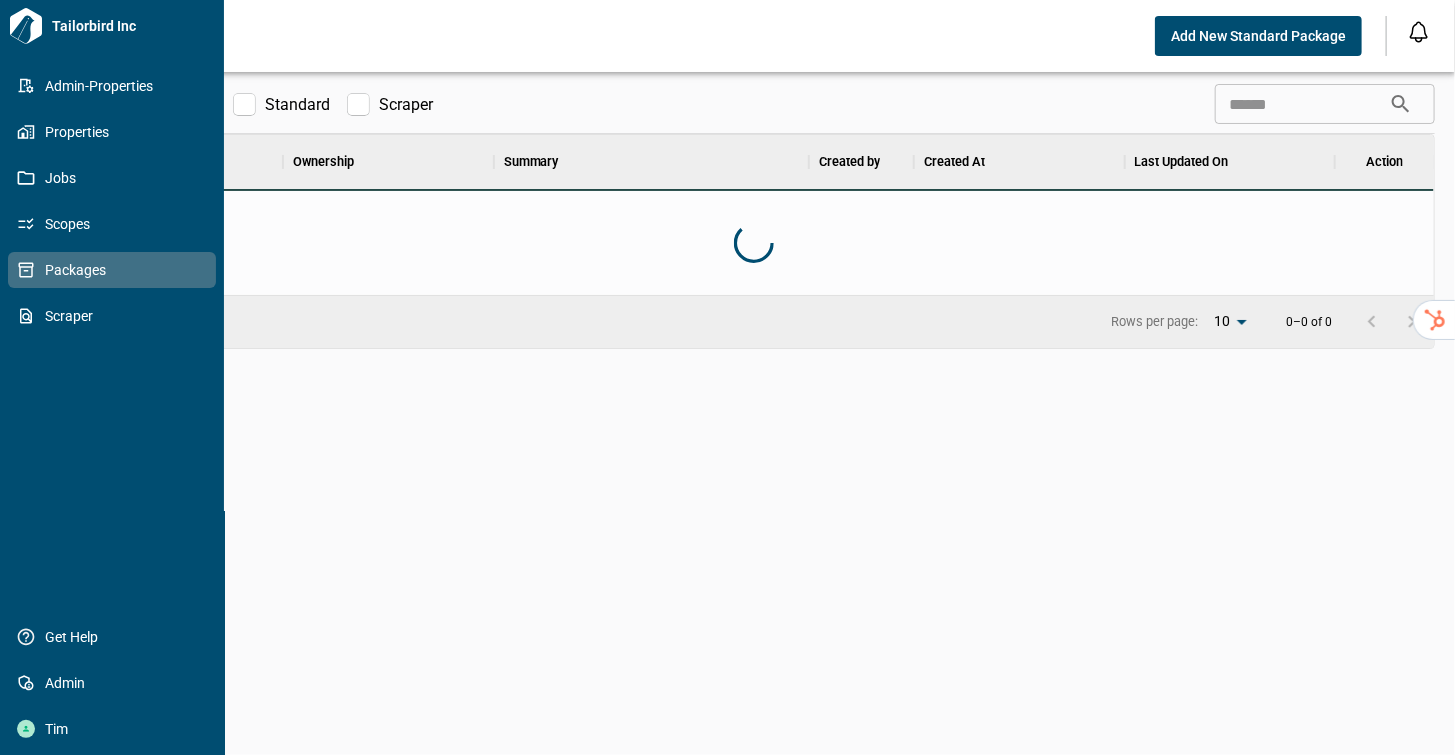scroll, scrollTop: 16, scrollLeft: 8, axis: both 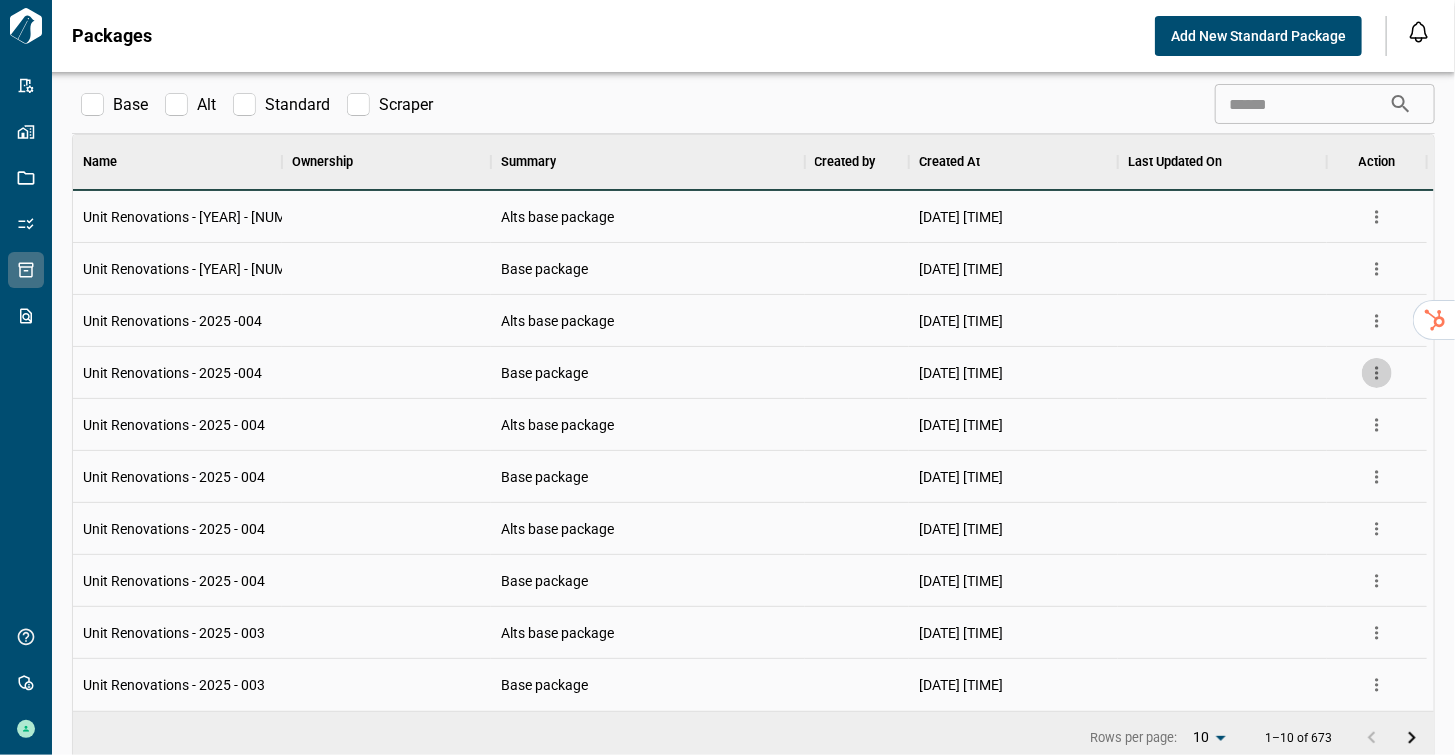 click 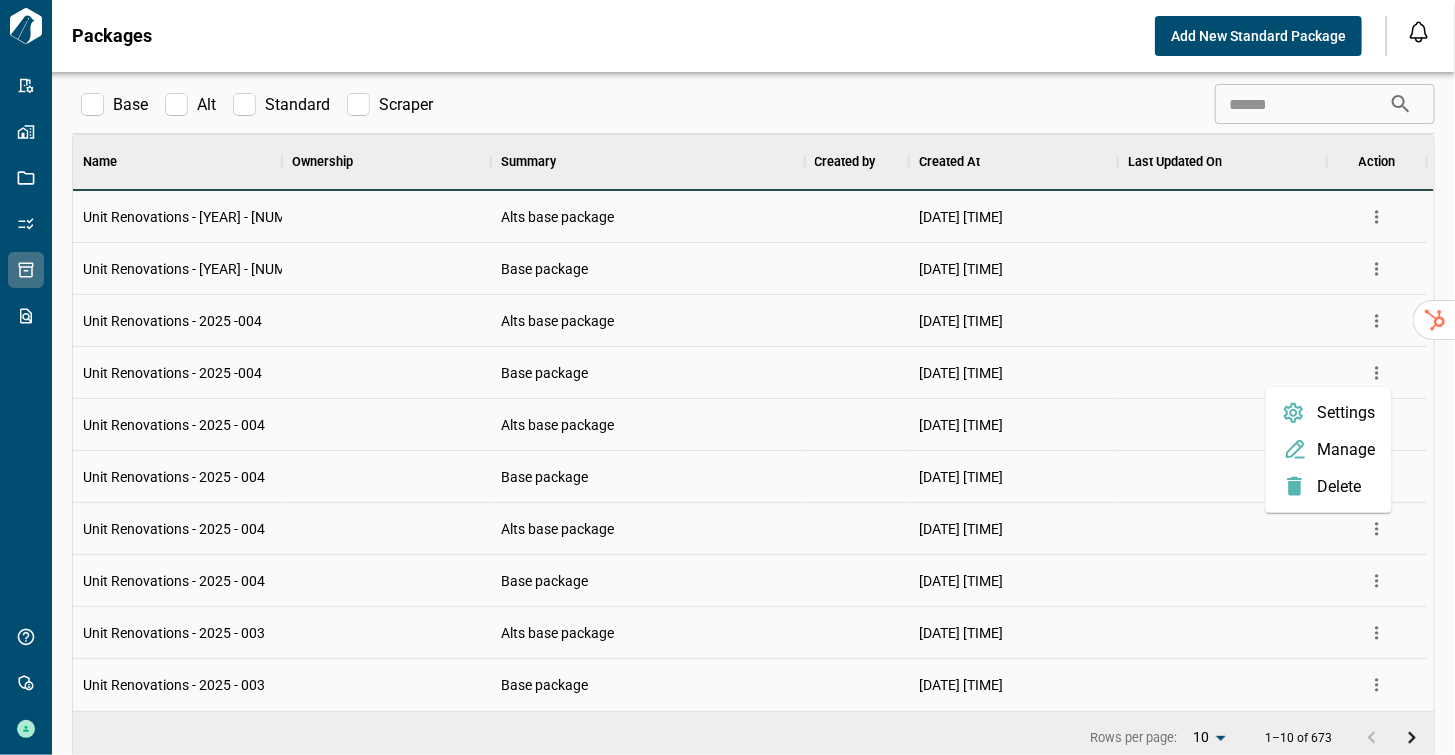 click on "Manage" at bounding box center [1329, 449] 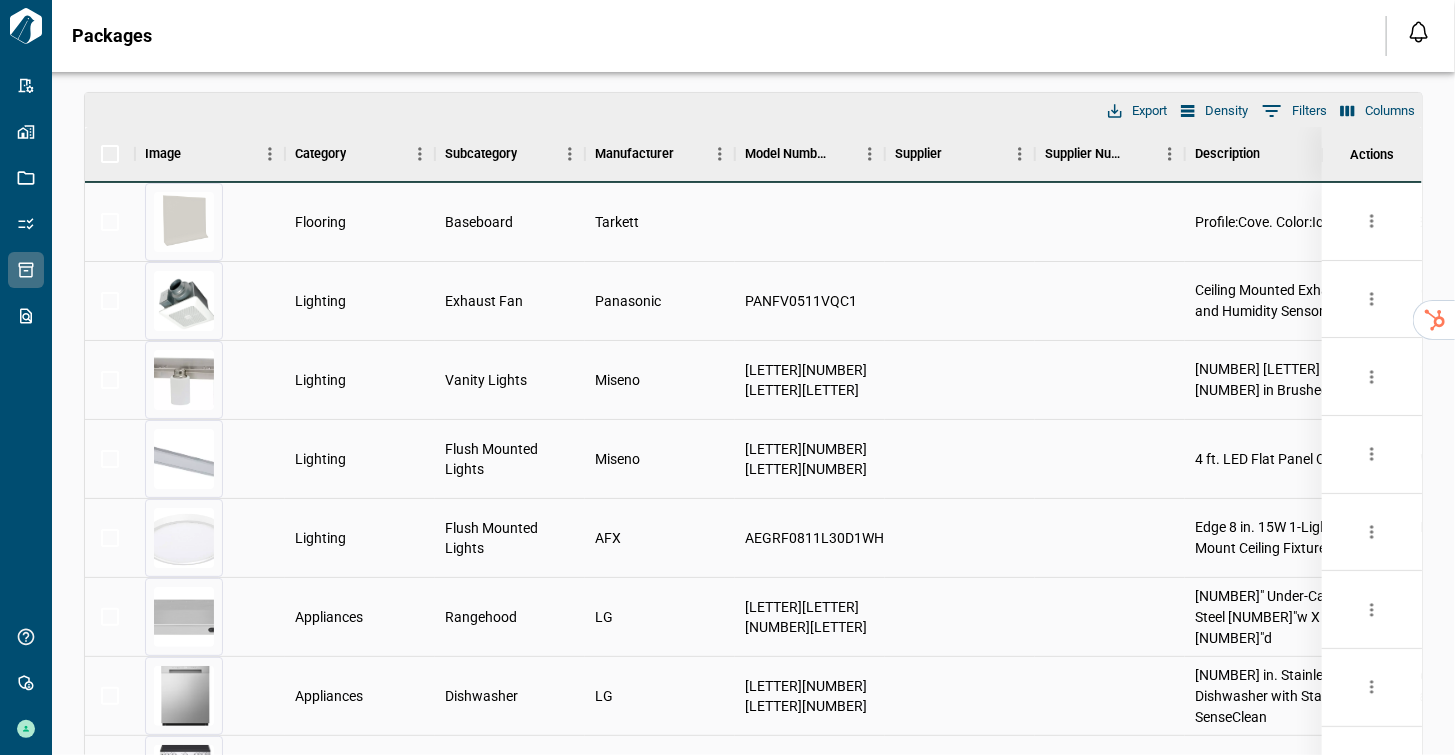scroll, scrollTop: 284, scrollLeft: 0, axis: vertical 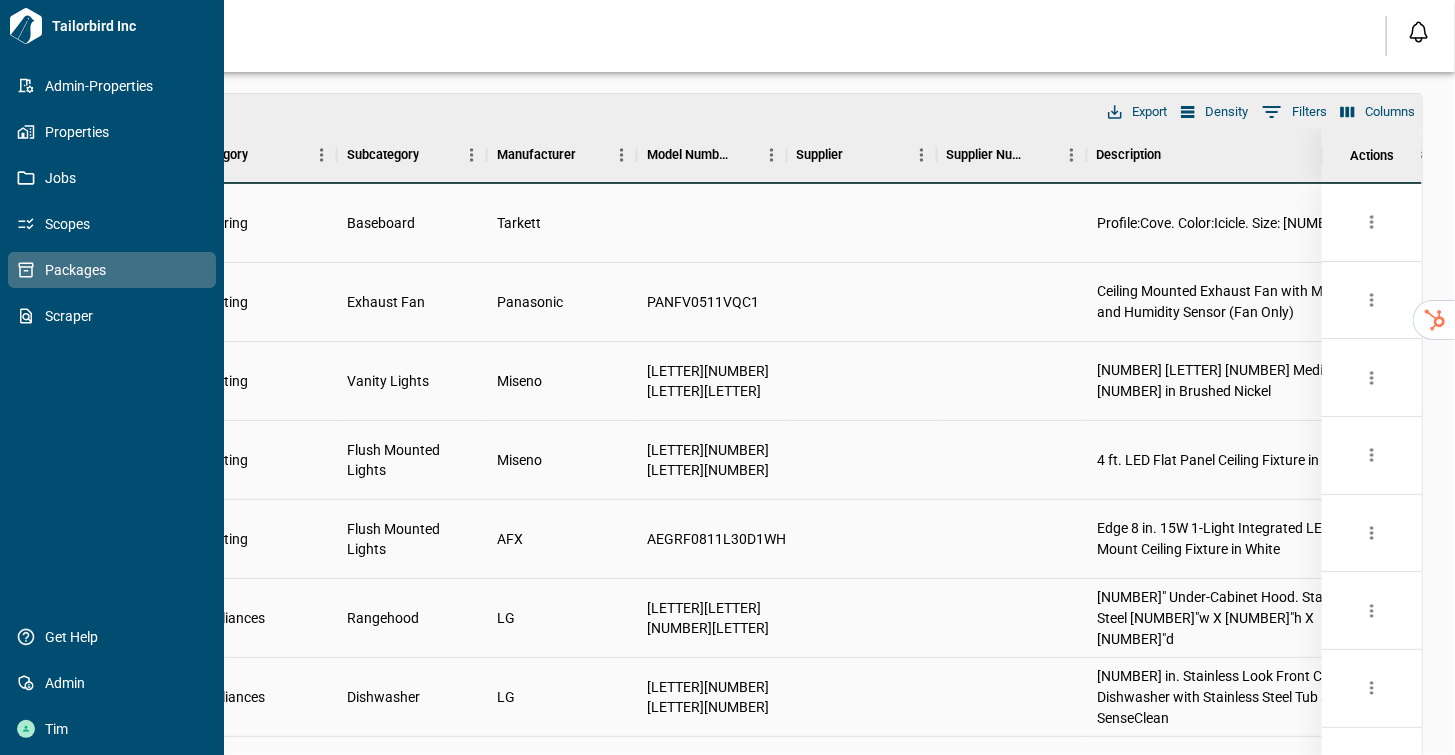 click 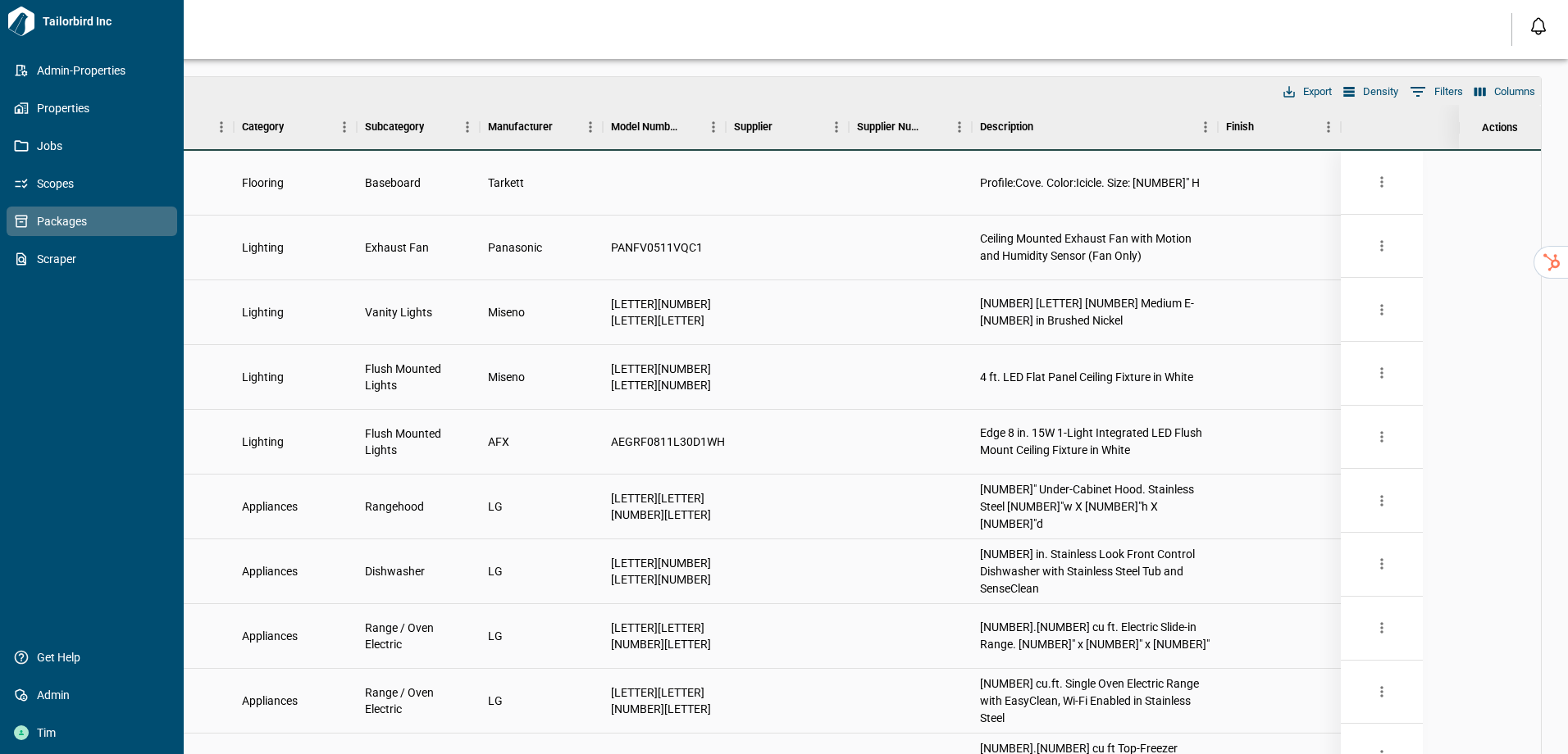 scroll, scrollTop: 233, scrollLeft: 0, axis: vertical 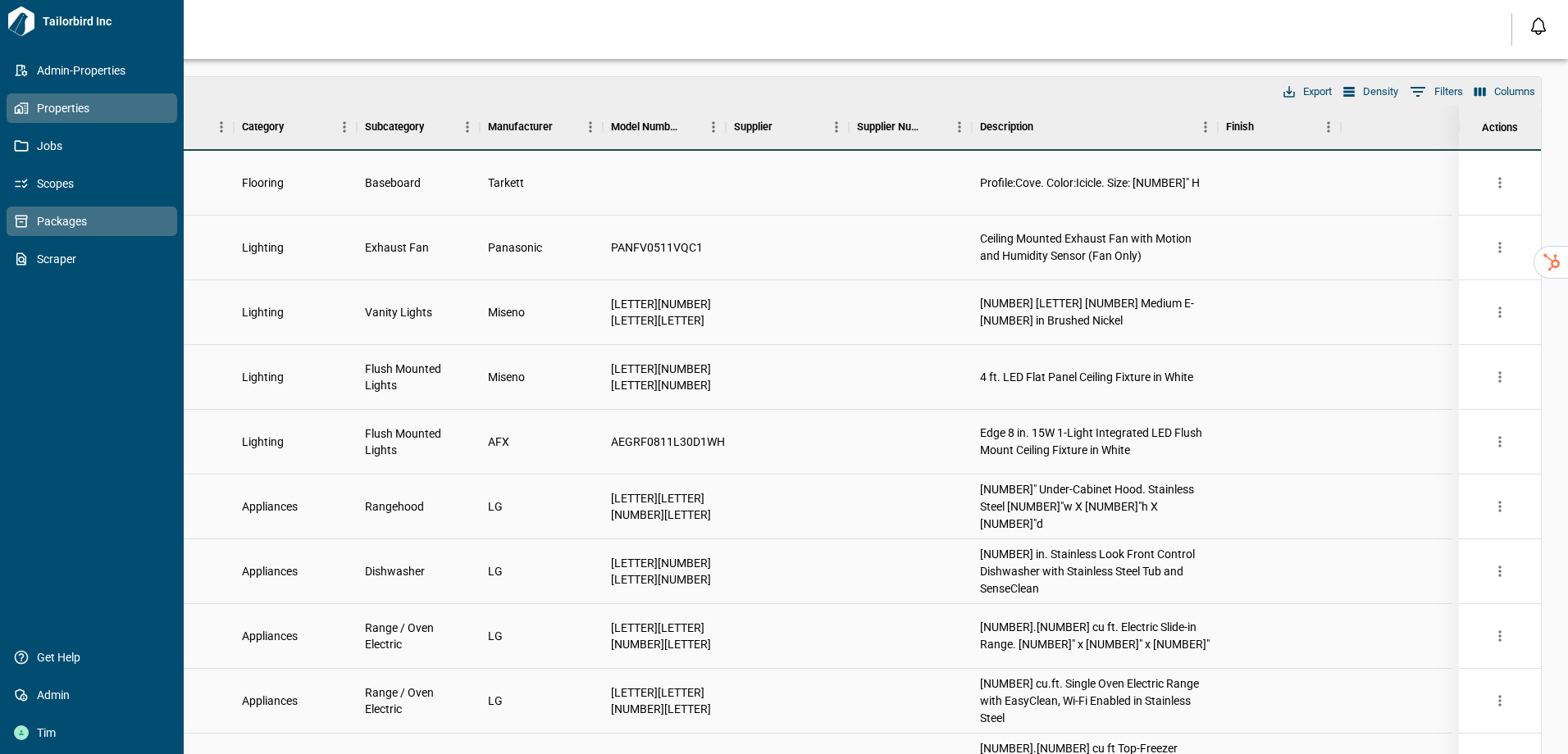 click on "Properties" at bounding box center [95, 108] 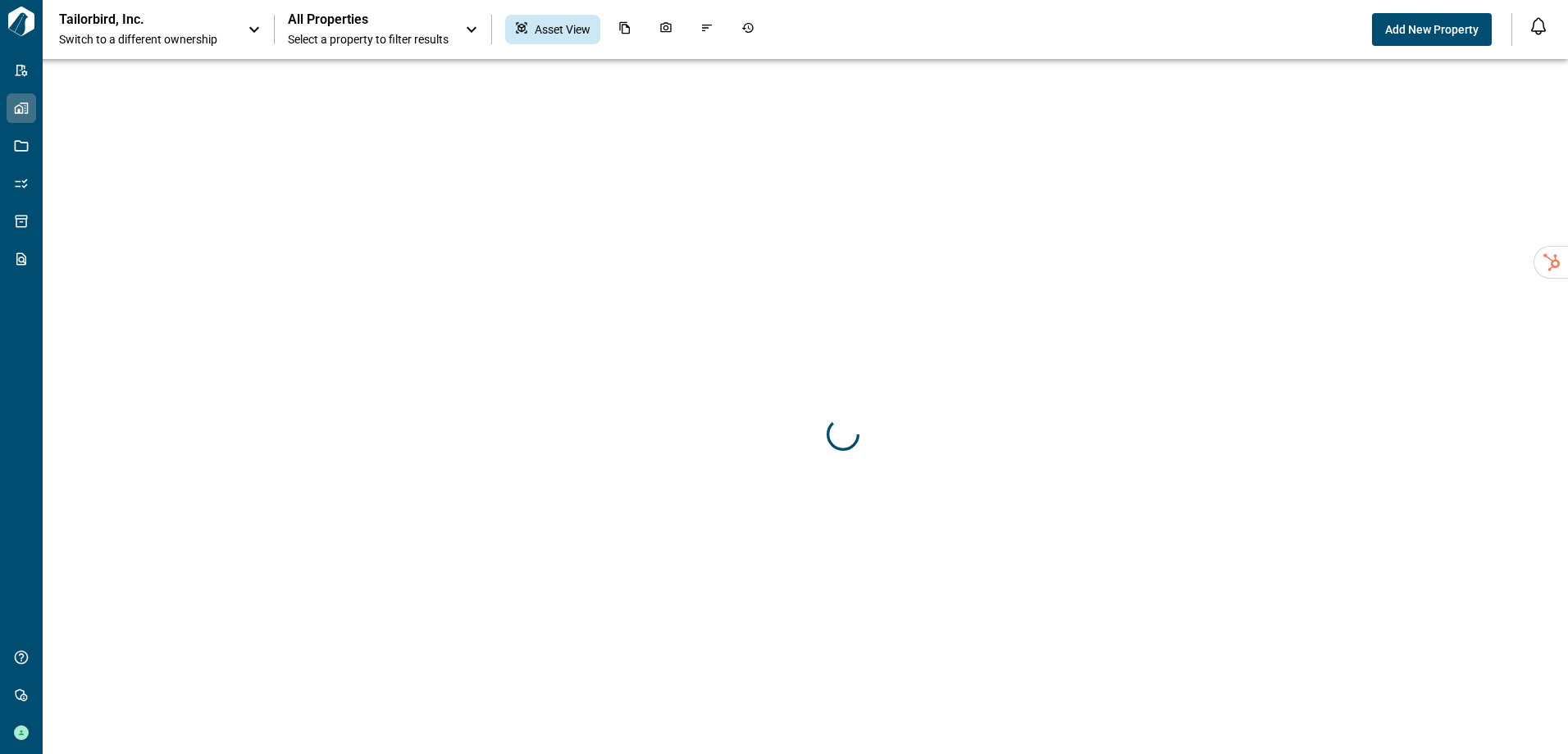 click on "Switch to a different ownership" at bounding box center (145, 39) 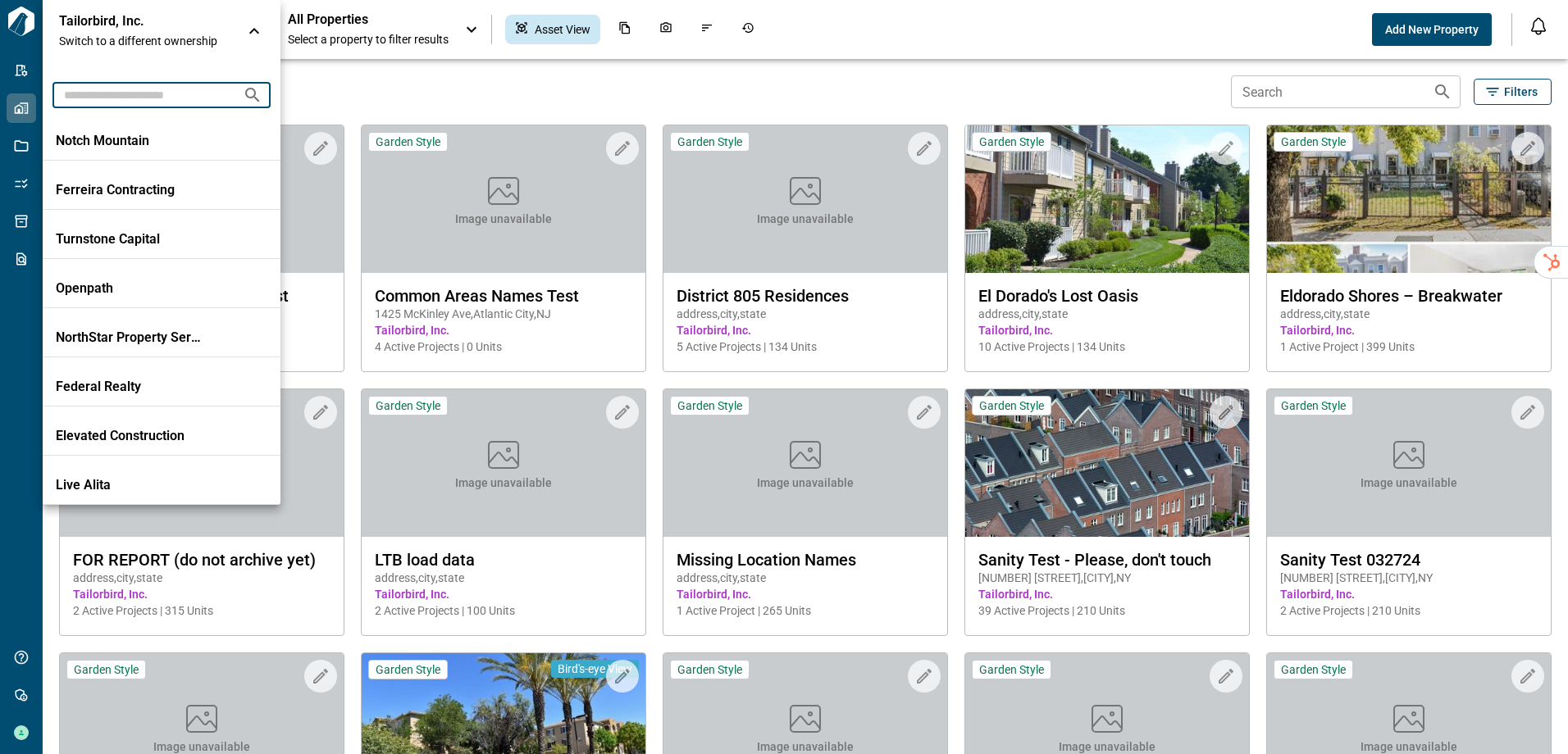 click at bounding box center (141, 94) 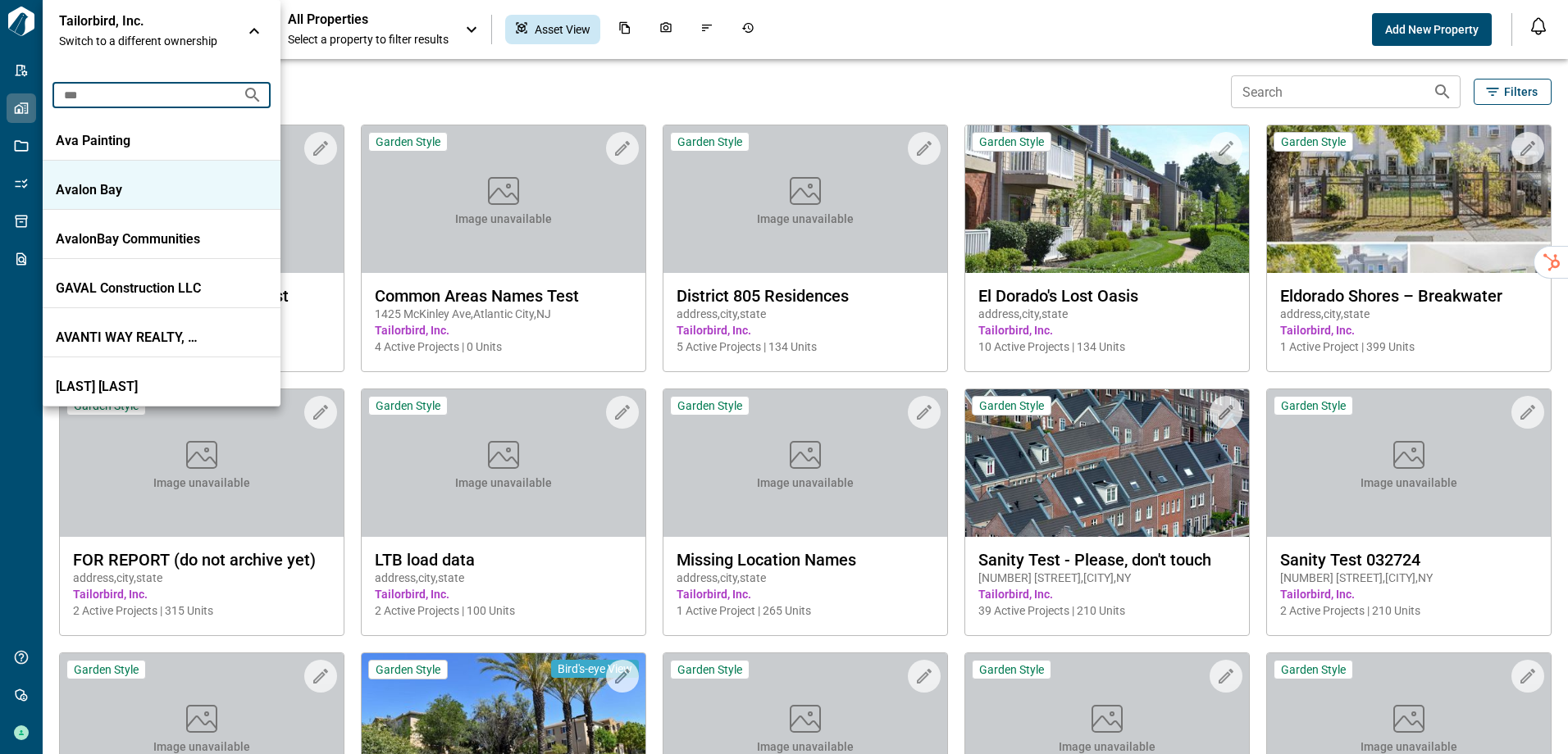 type on "***" 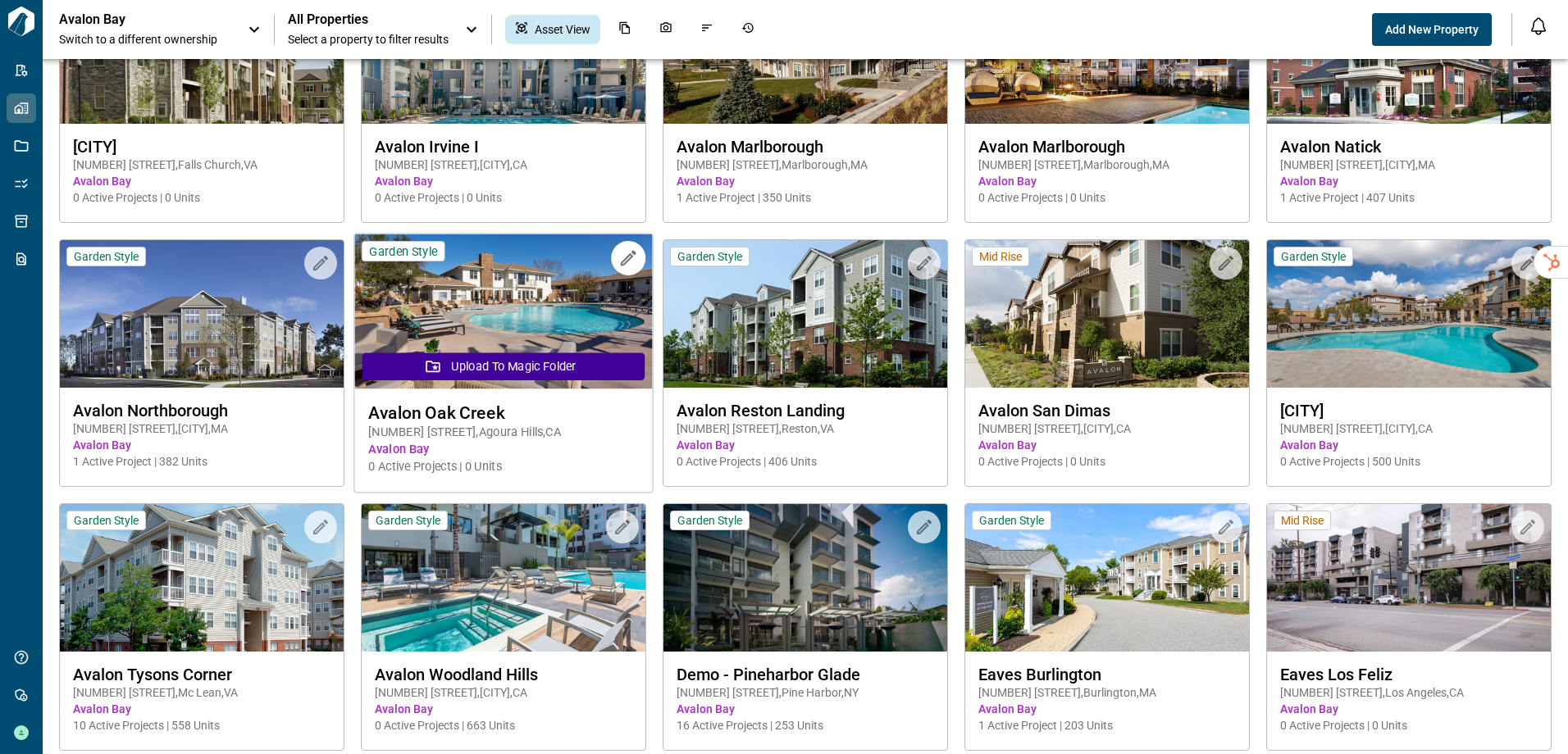 scroll, scrollTop: 1229, scrollLeft: 0, axis: vertical 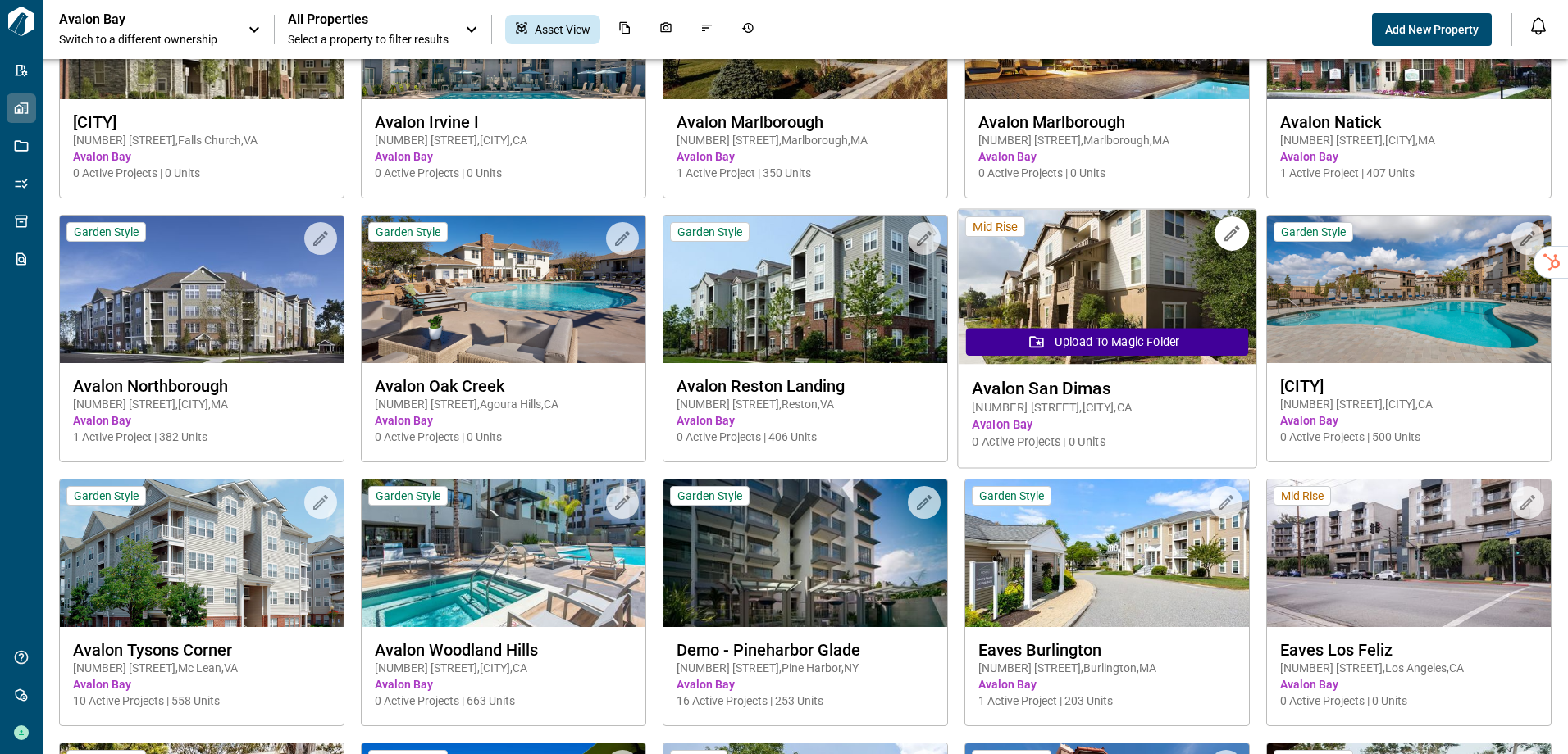 click at bounding box center [1106, 287] 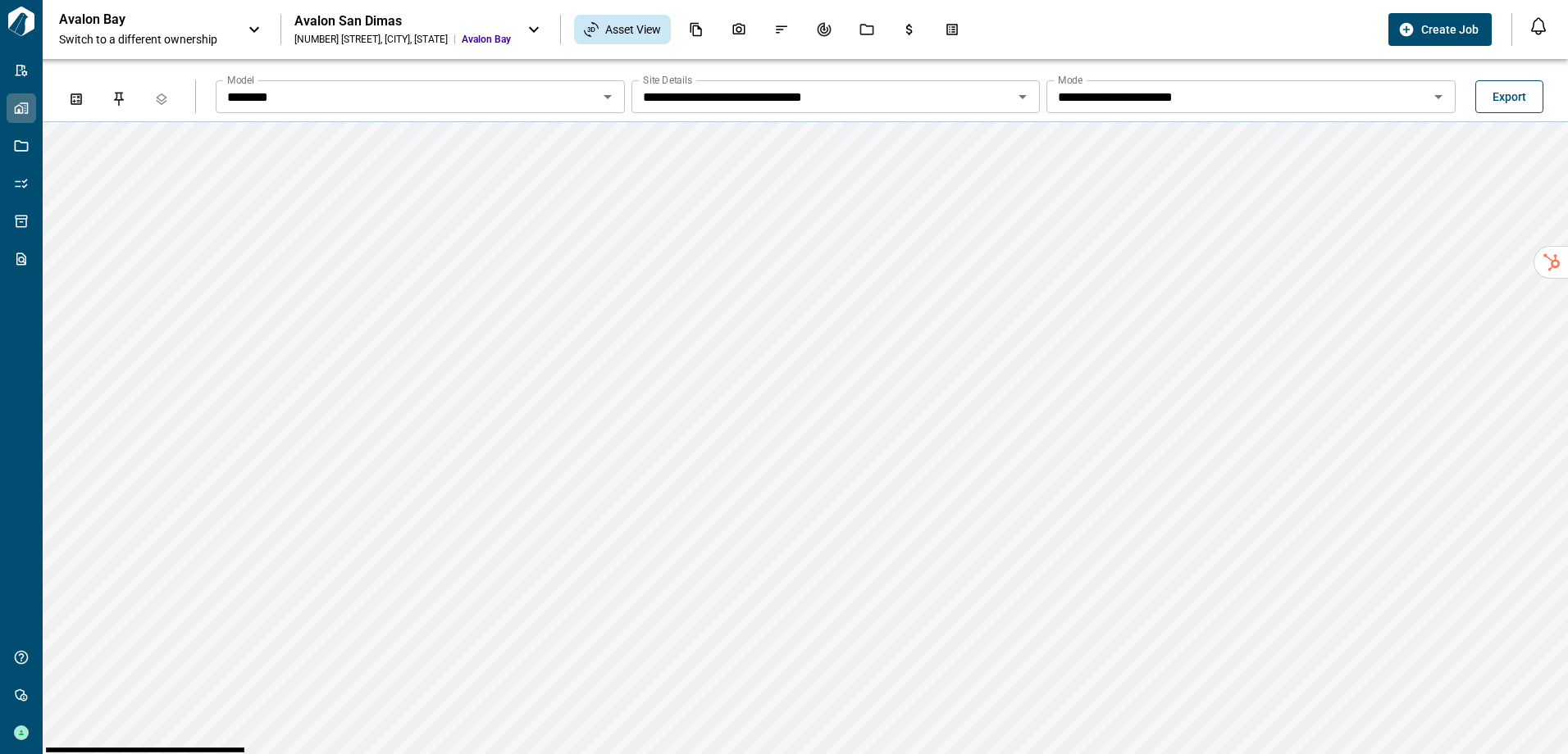 click on "Export" at bounding box center [1509, 97] 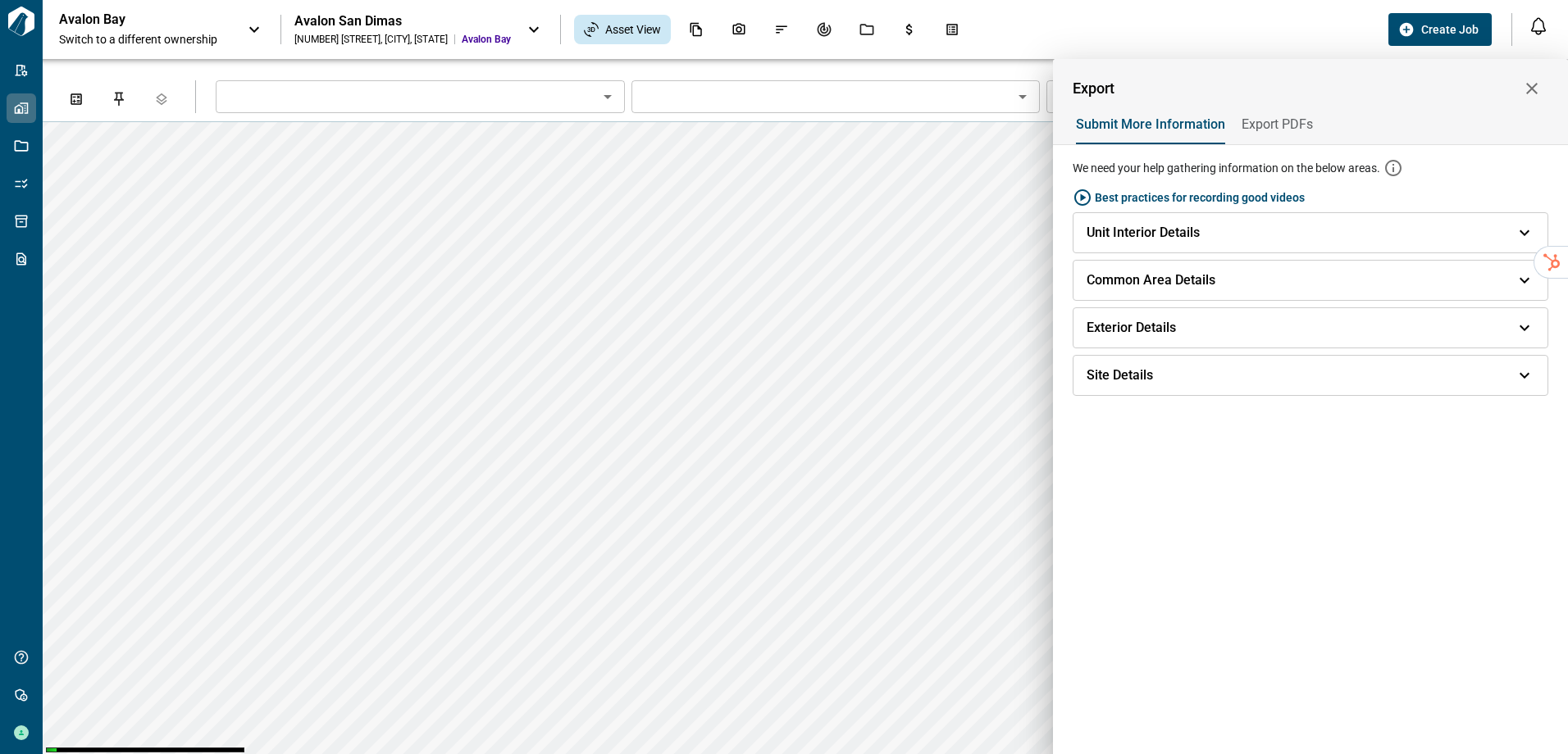 type on "********" 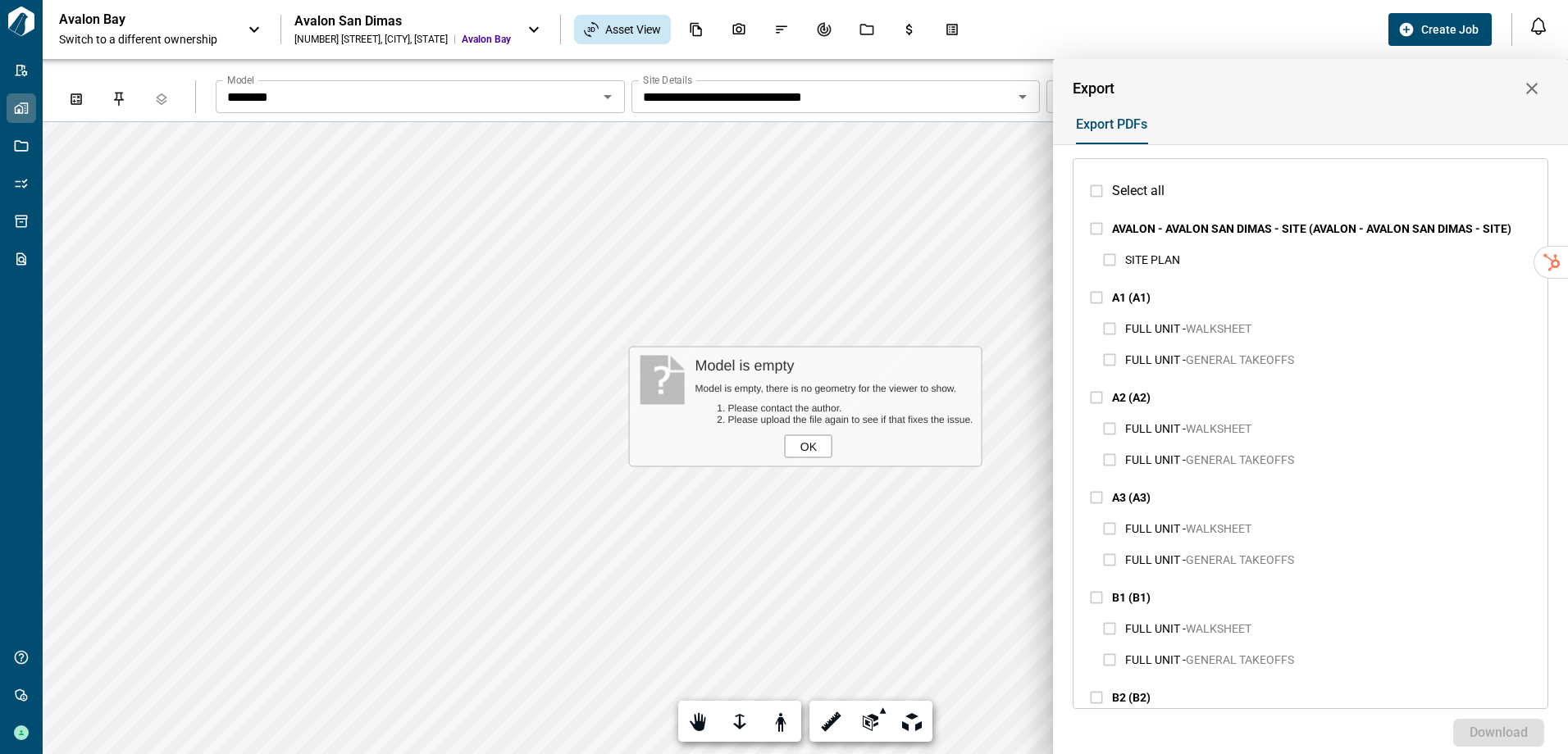 click at bounding box center [784, 377] 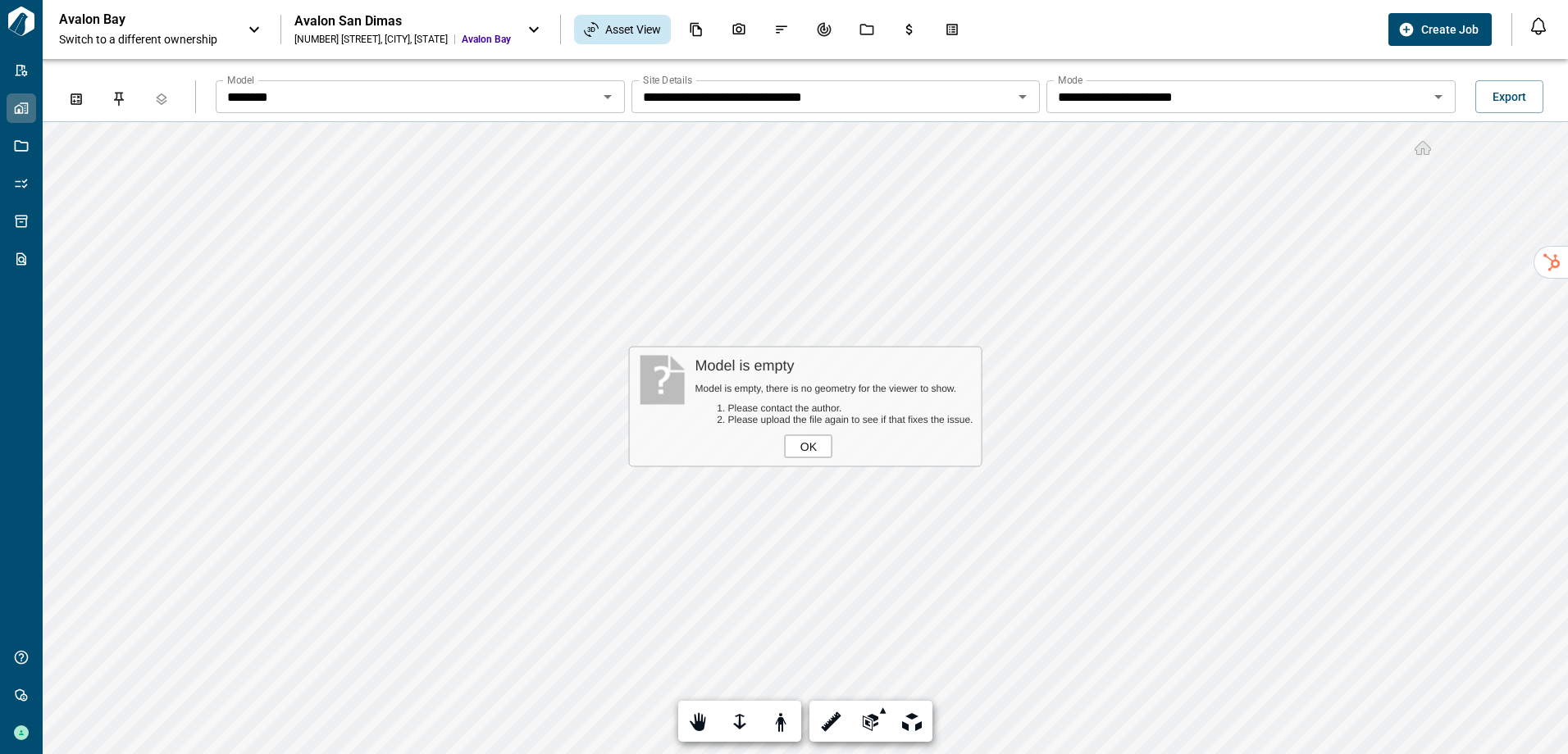 click on "OK" at bounding box center [809, 447] 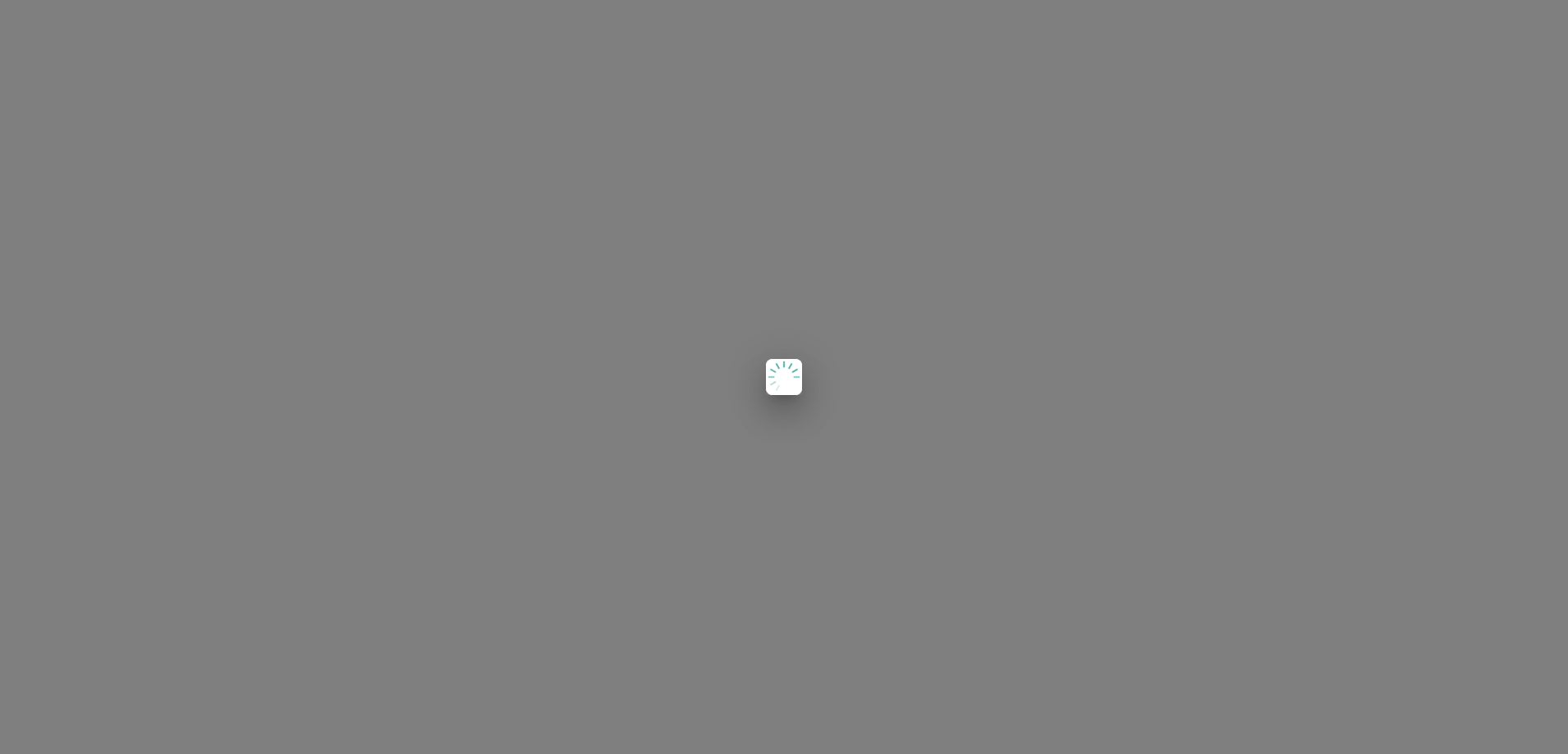 scroll, scrollTop: 0, scrollLeft: 0, axis: both 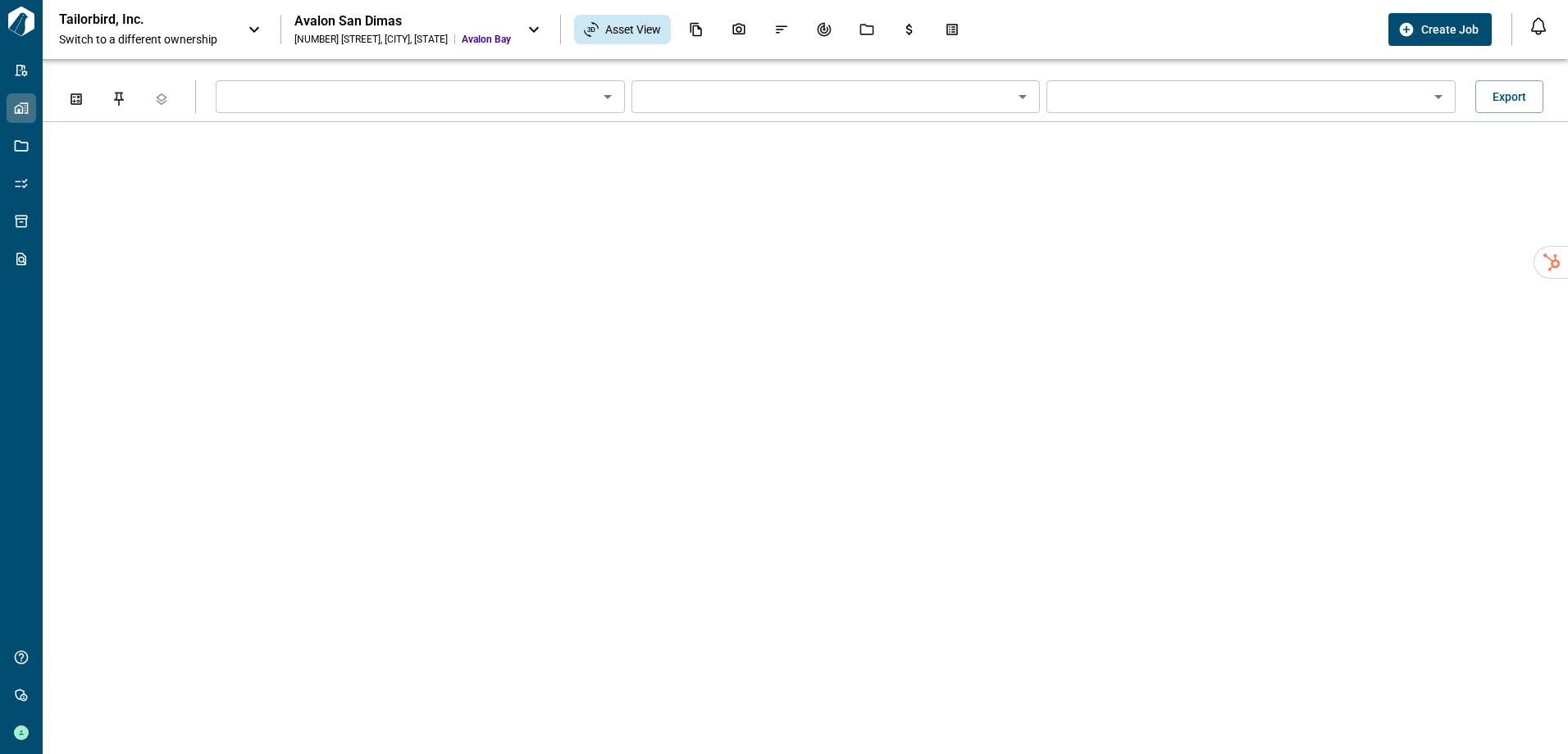 type on "********" 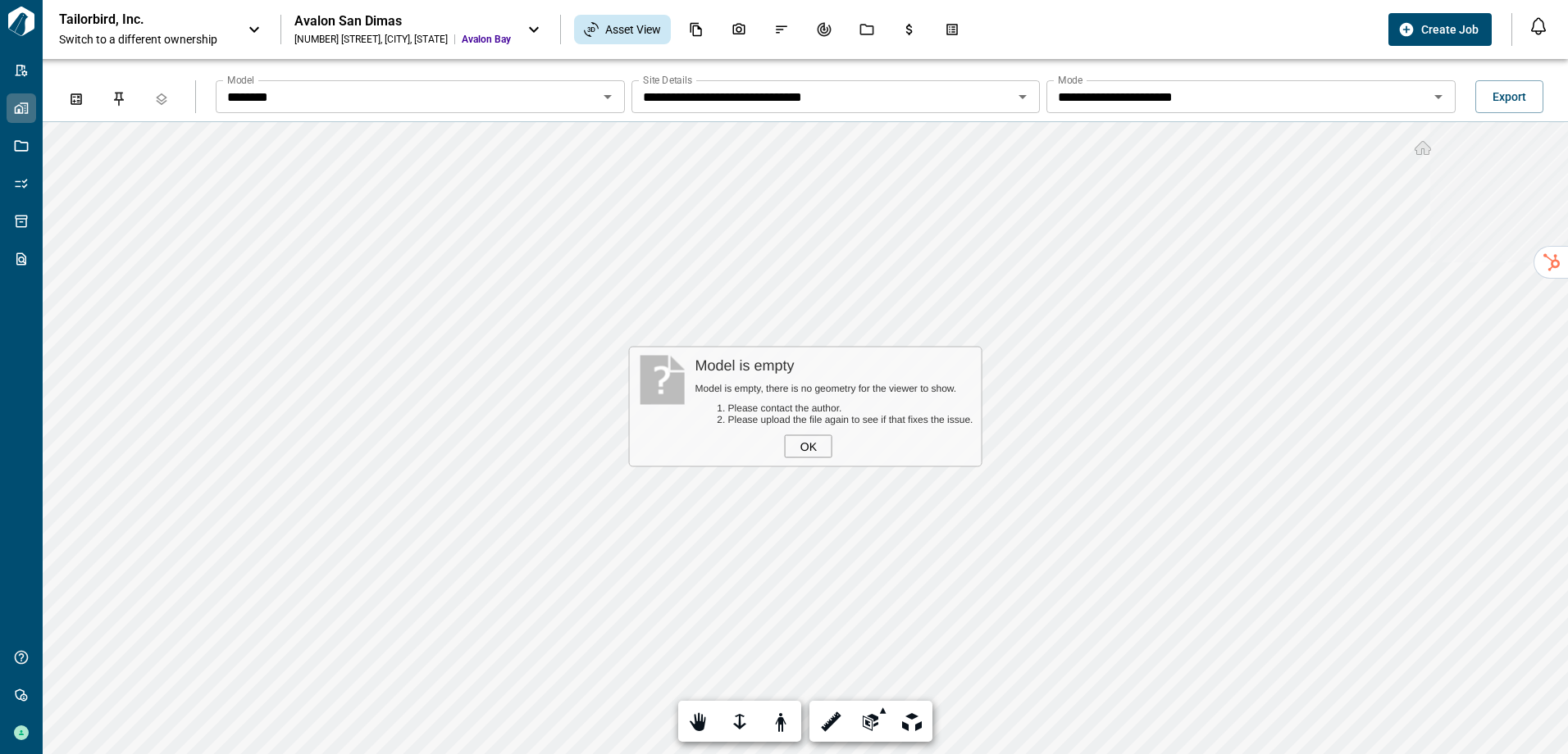click on "[NUMBER] [STREET] , [CITY] , [STATE]" at bounding box center [371, 39] 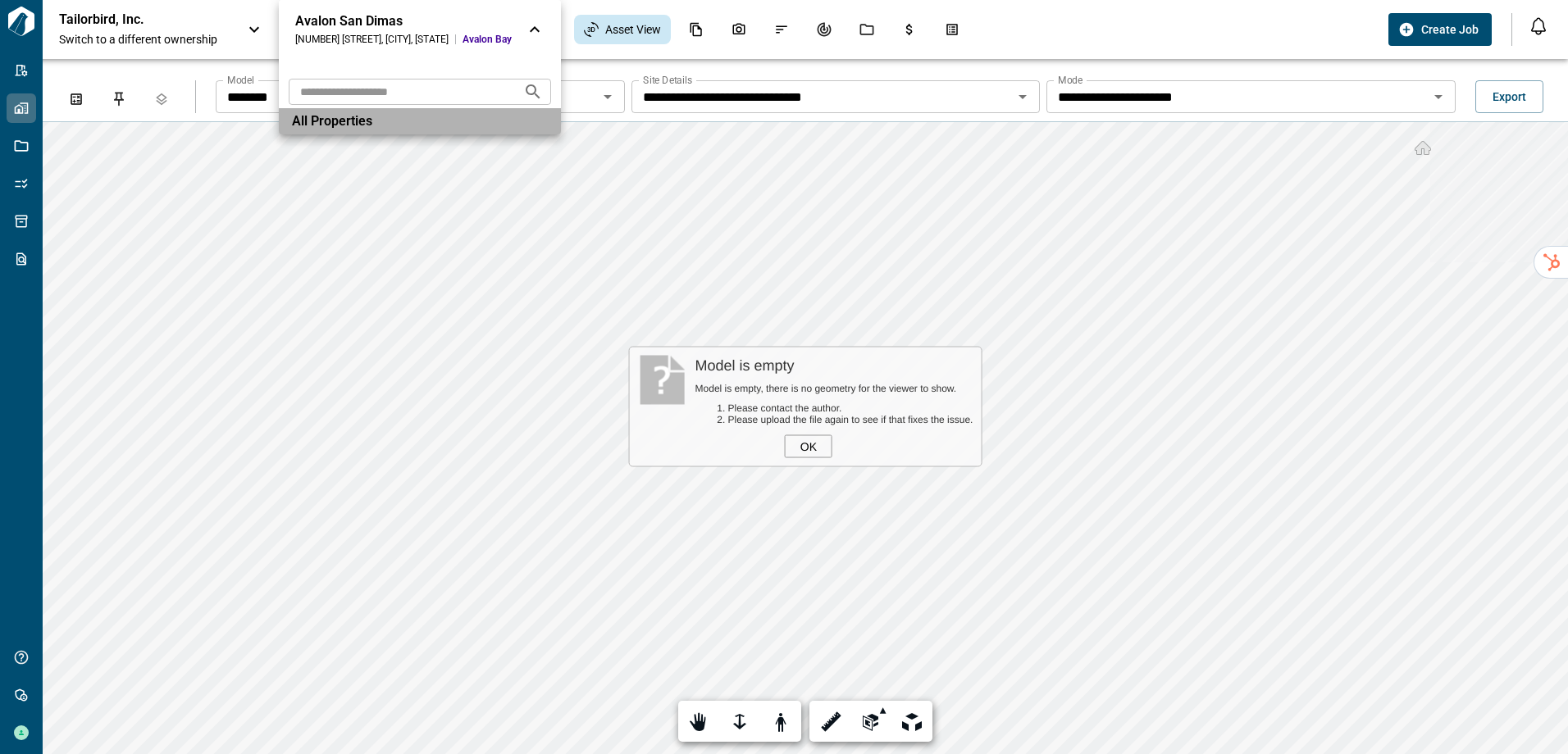 click on "All Properties" at bounding box center (332, 121) 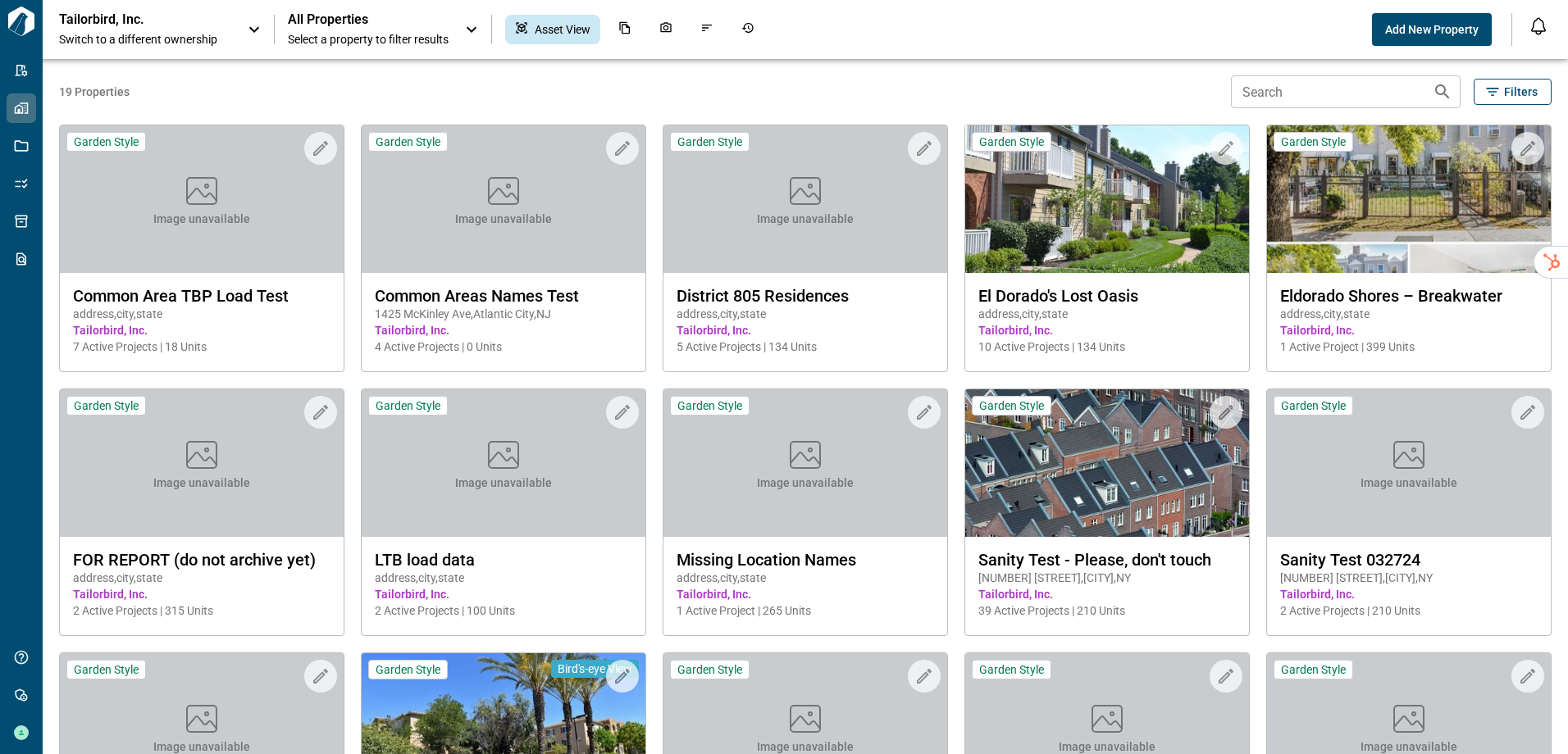 click on "Tailorbird, Inc." at bounding box center [133, 20] 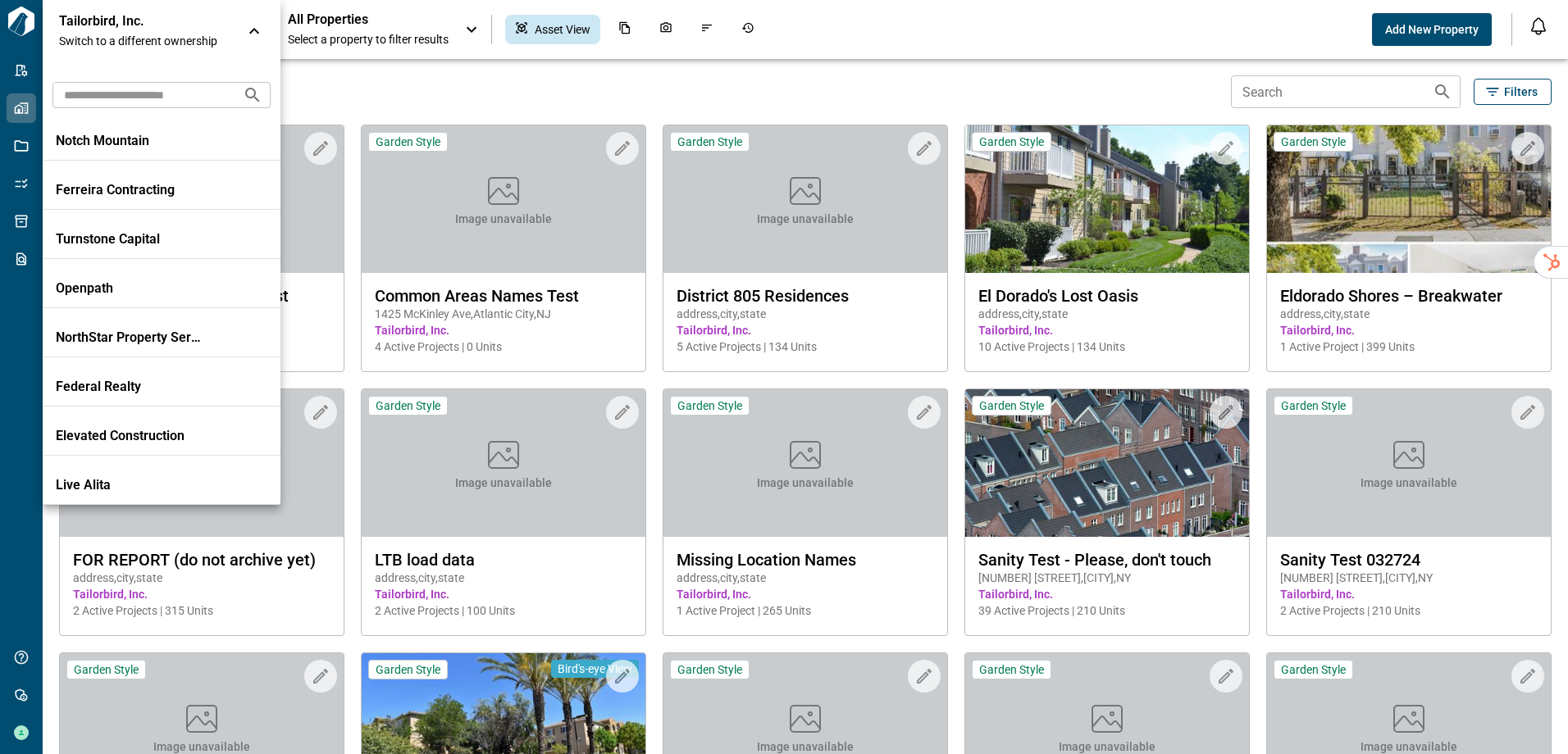 click at bounding box center [141, 94] 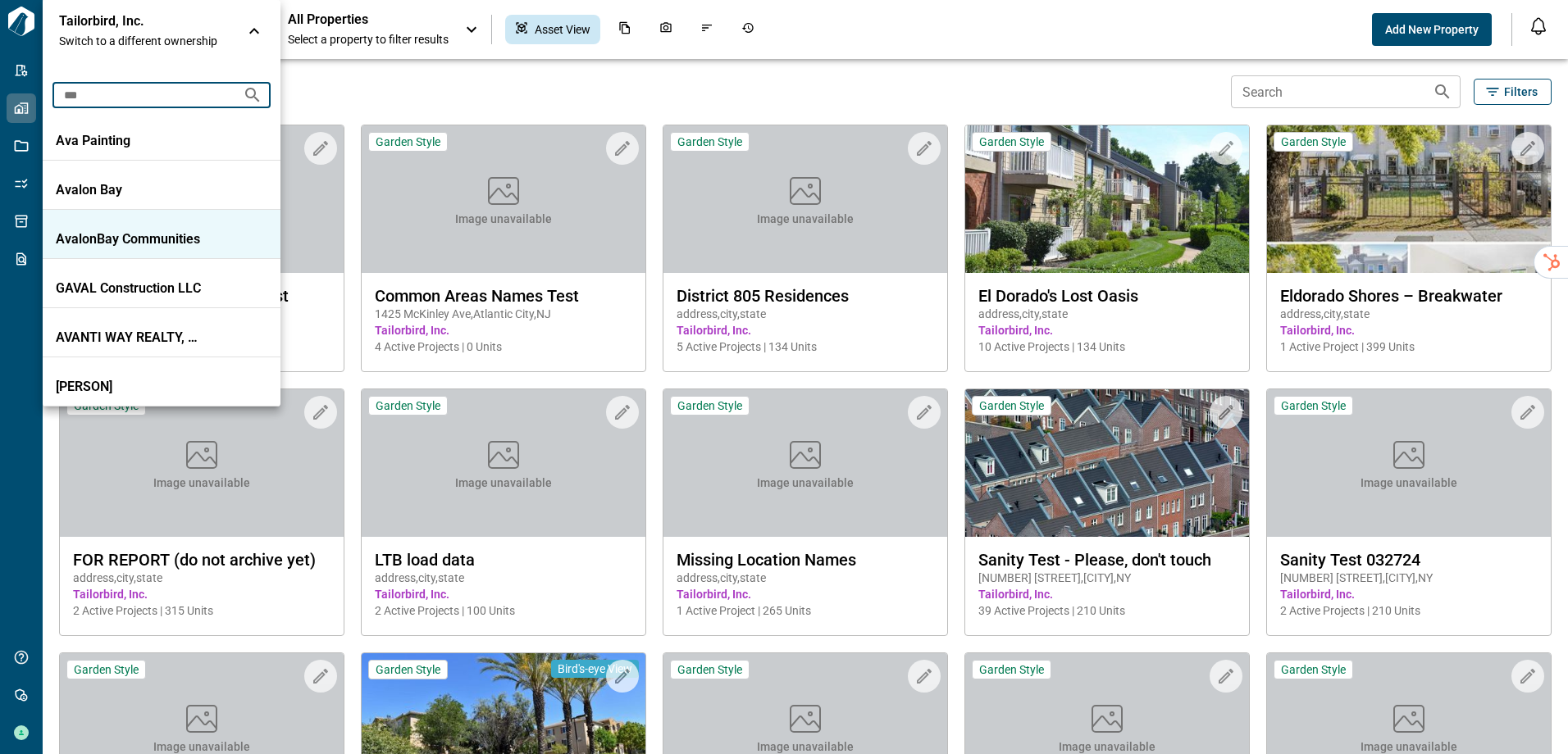 type on "***" 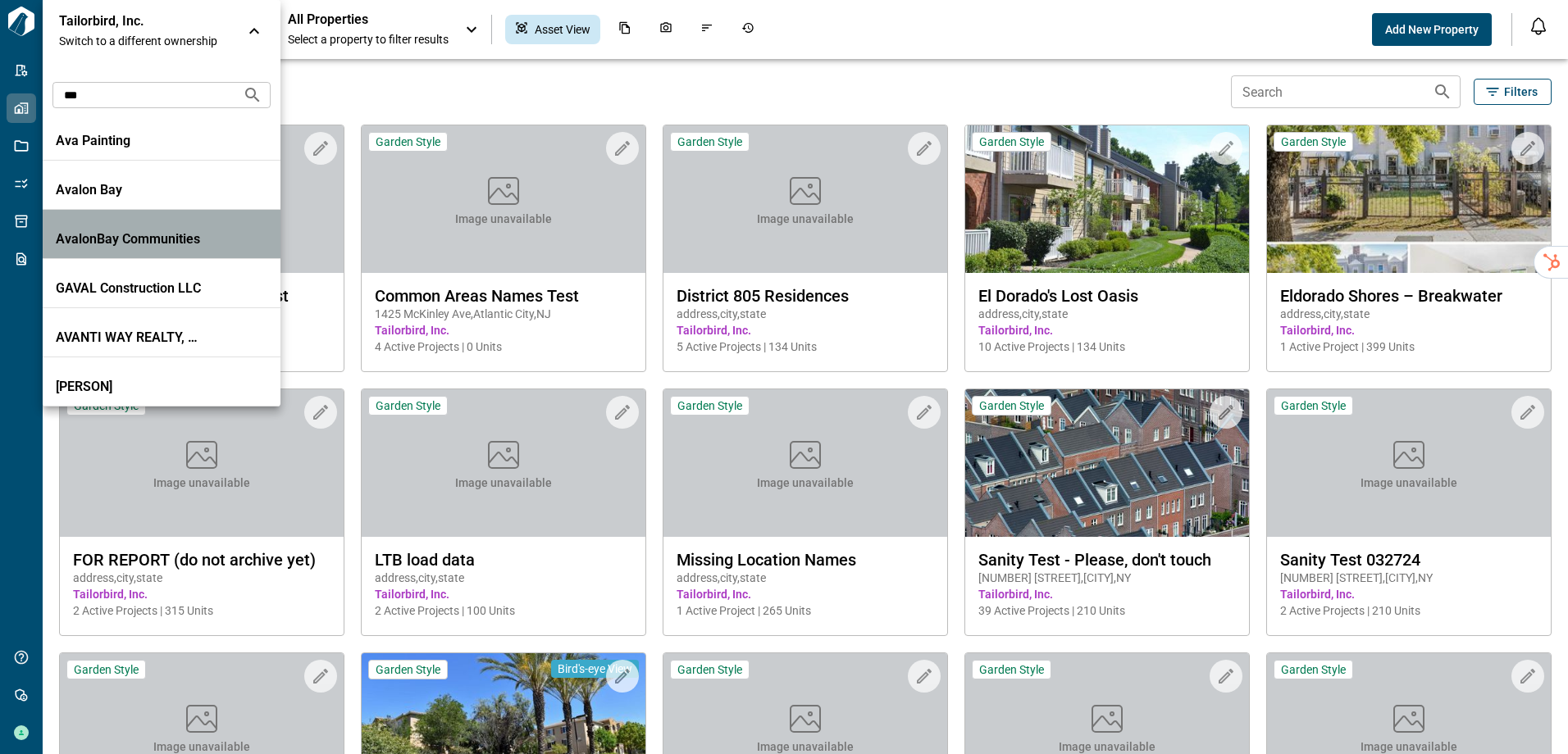 click on "AvalonBay Communities" at bounding box center [130, 239] 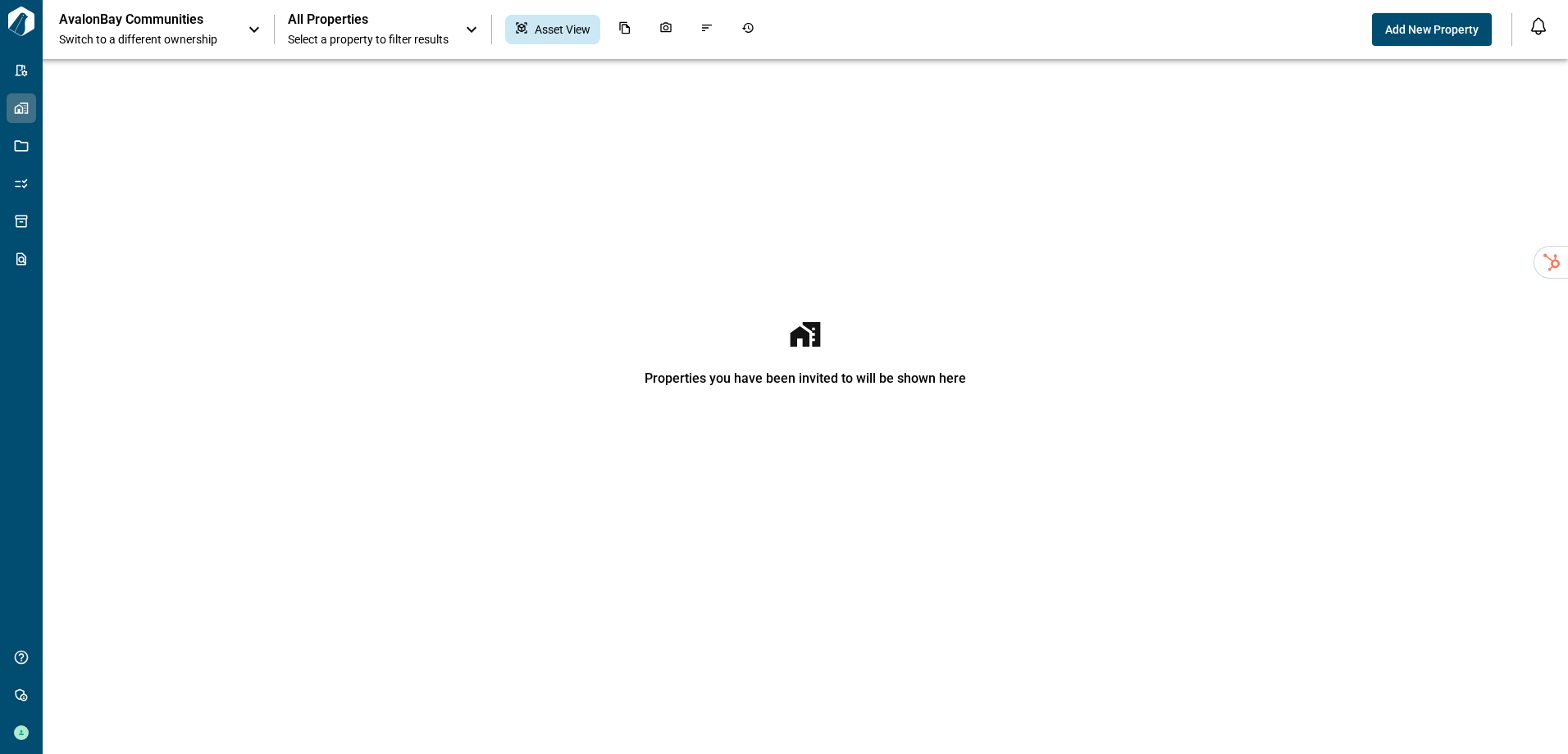 click on "All Properties Select a property to filter results" at bounding box center [368, 30] 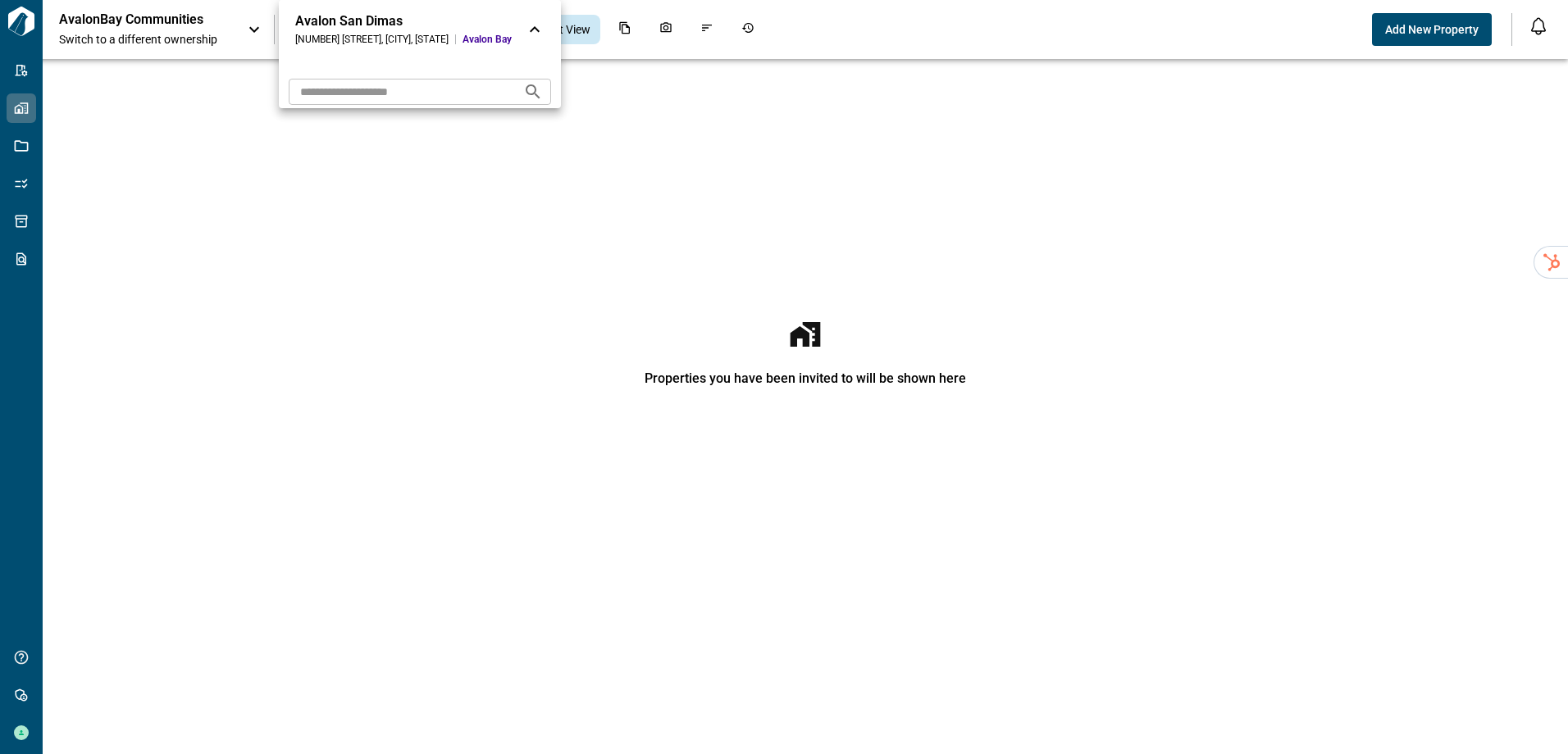 click on "Avalon San Dimas 205 San Dimas Canyon Rd , San Dimas , CA Avalon Bay" at bounding box center [420, 30] 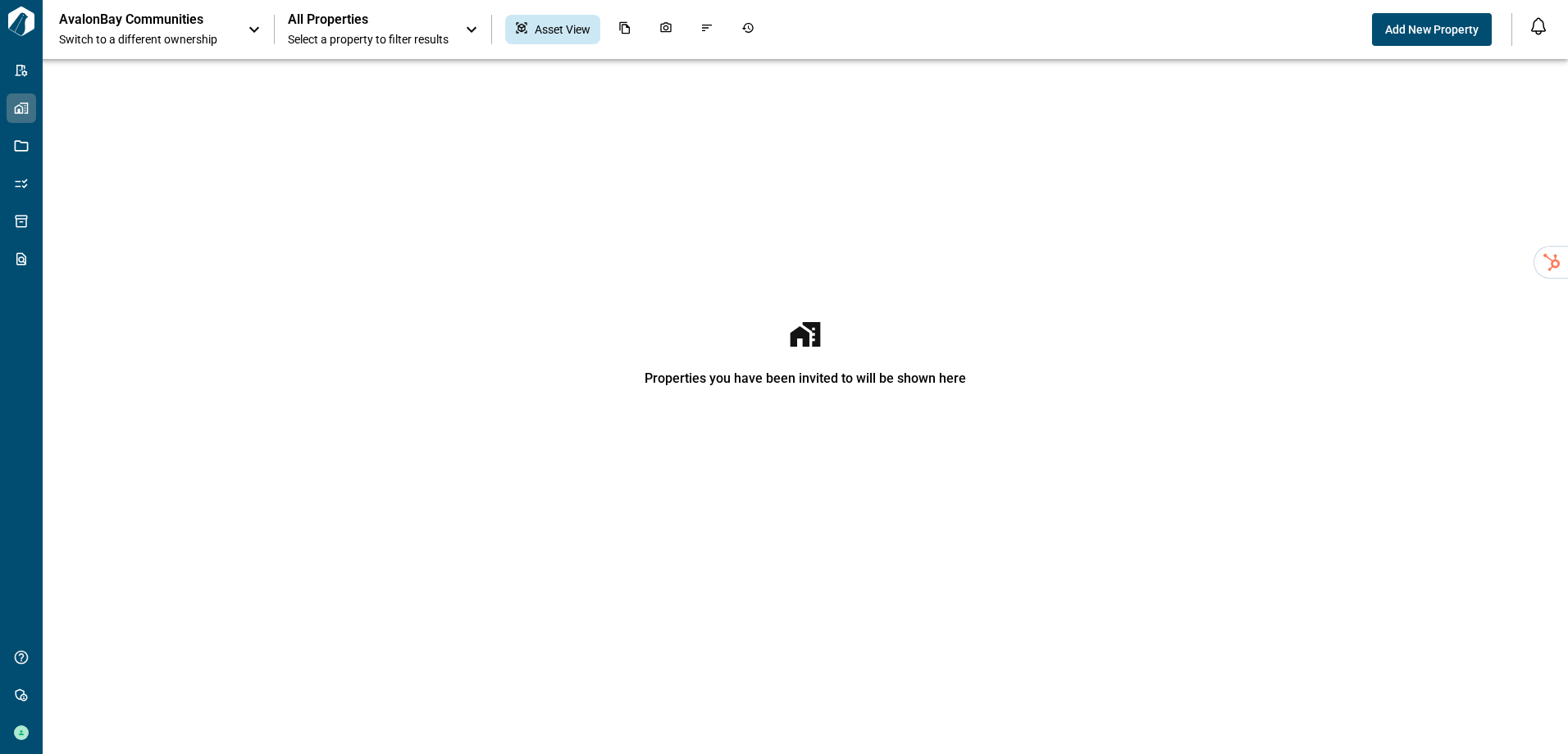 click on "All Properties" at bounding box center [368, 20] 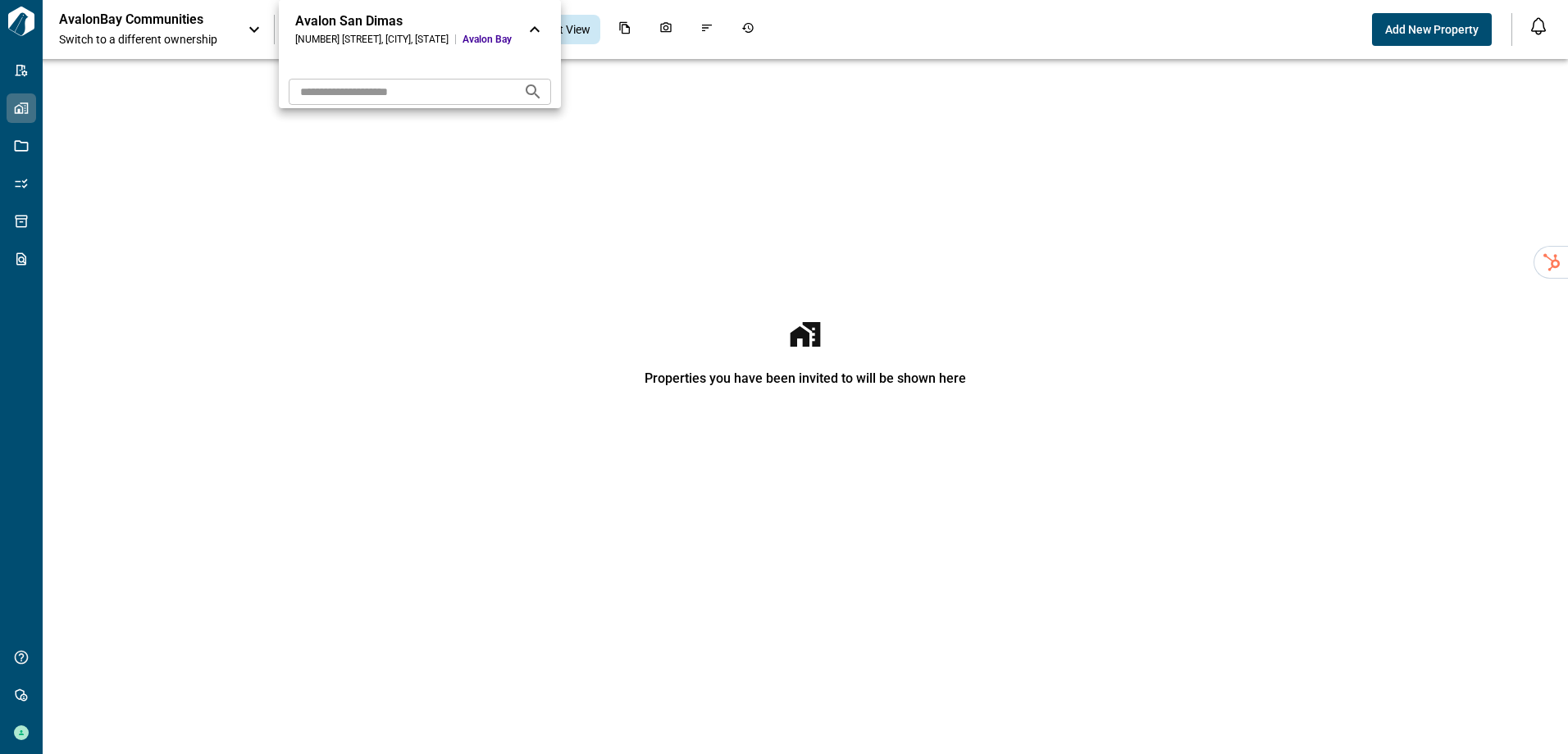 click 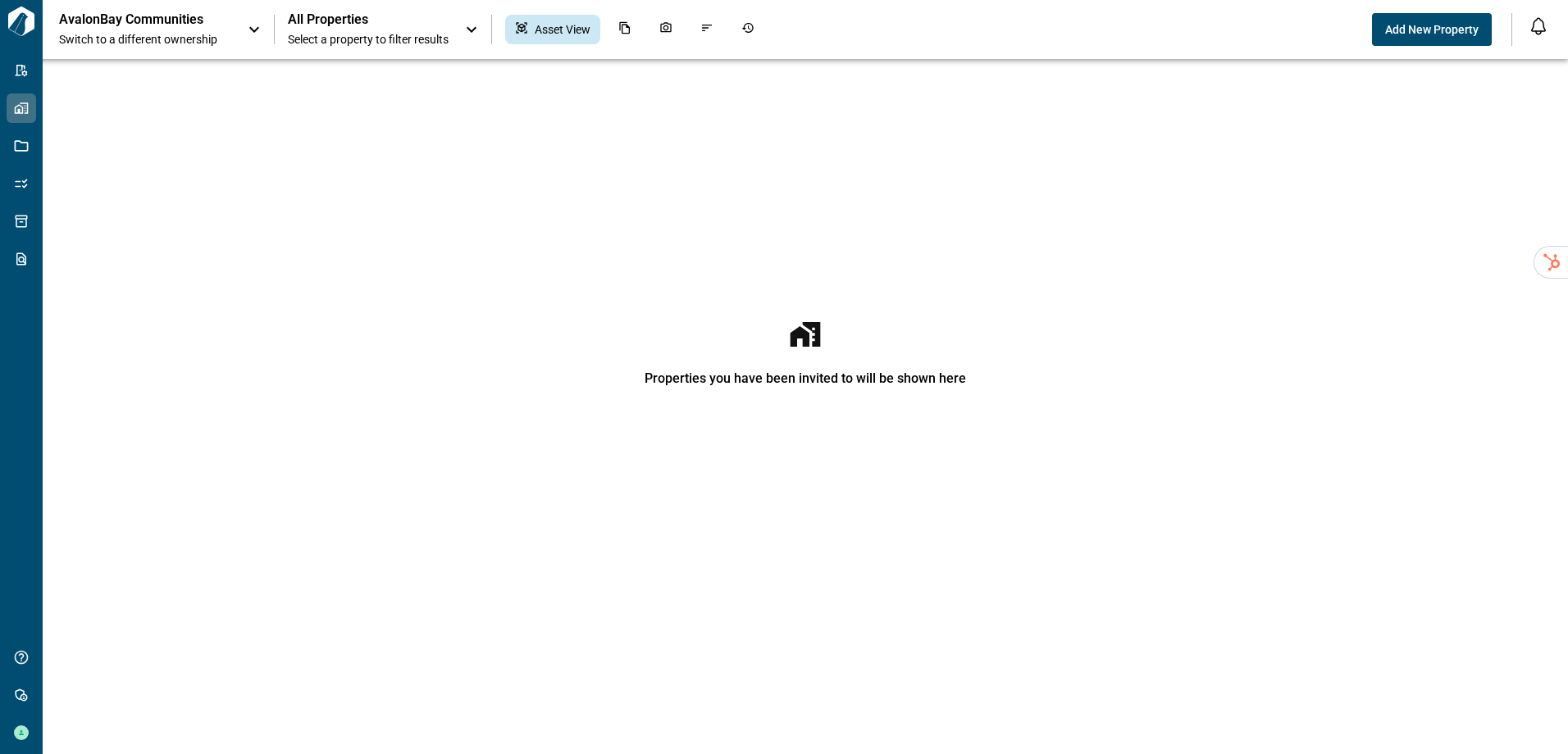 click 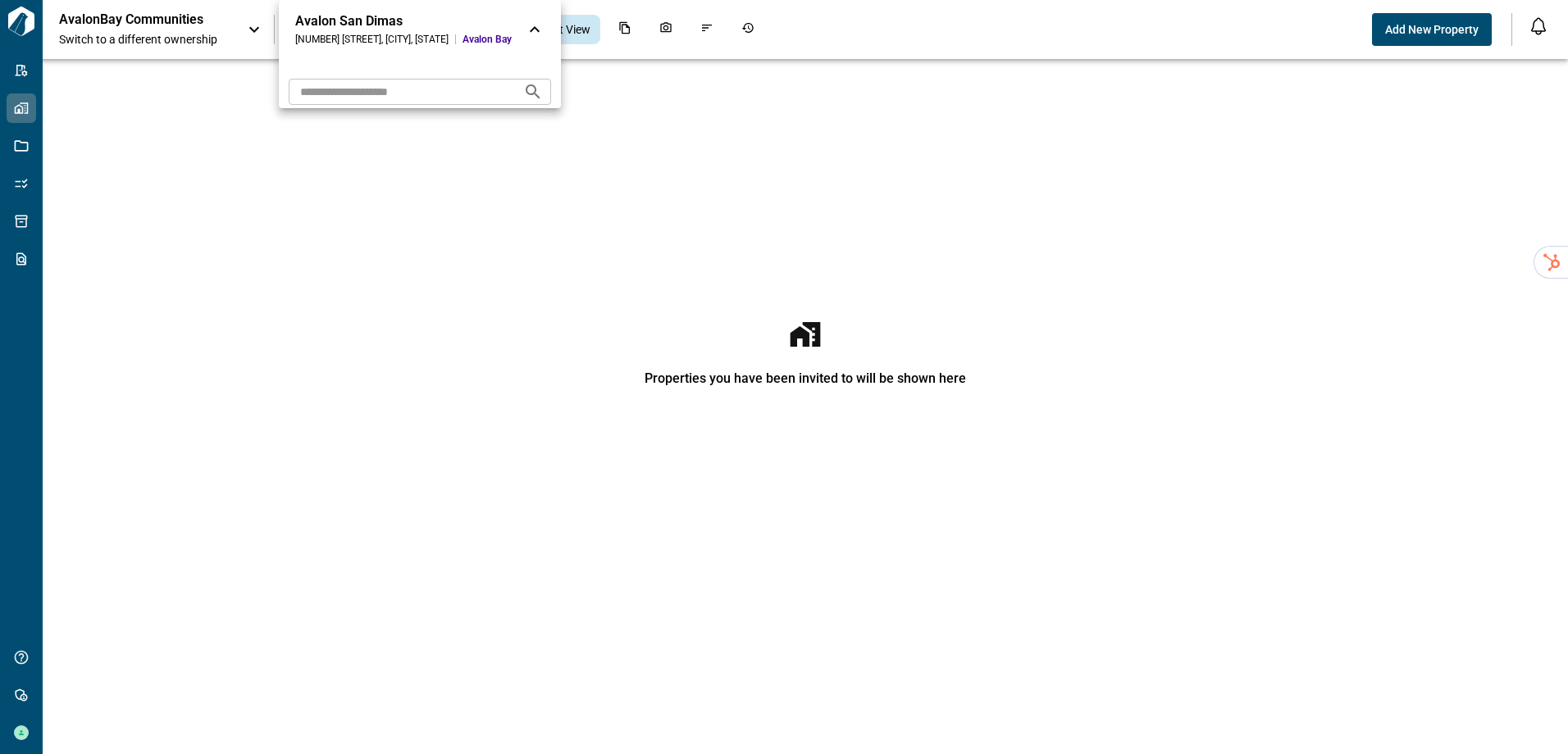 click on "Avalon Bay" at bounding box center (487, 39) 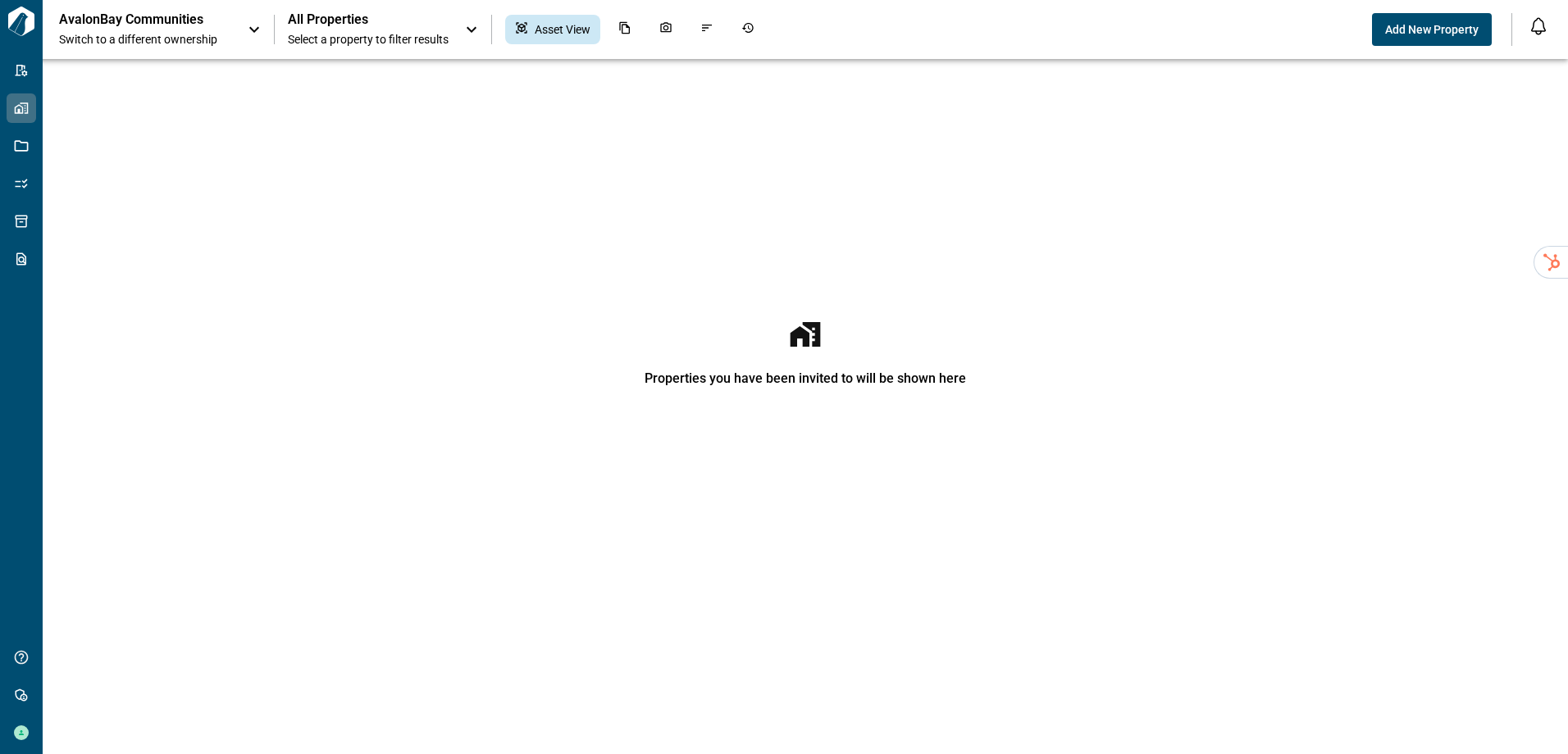 click on "Select a property to filter results" at bounding box center (368, 39) 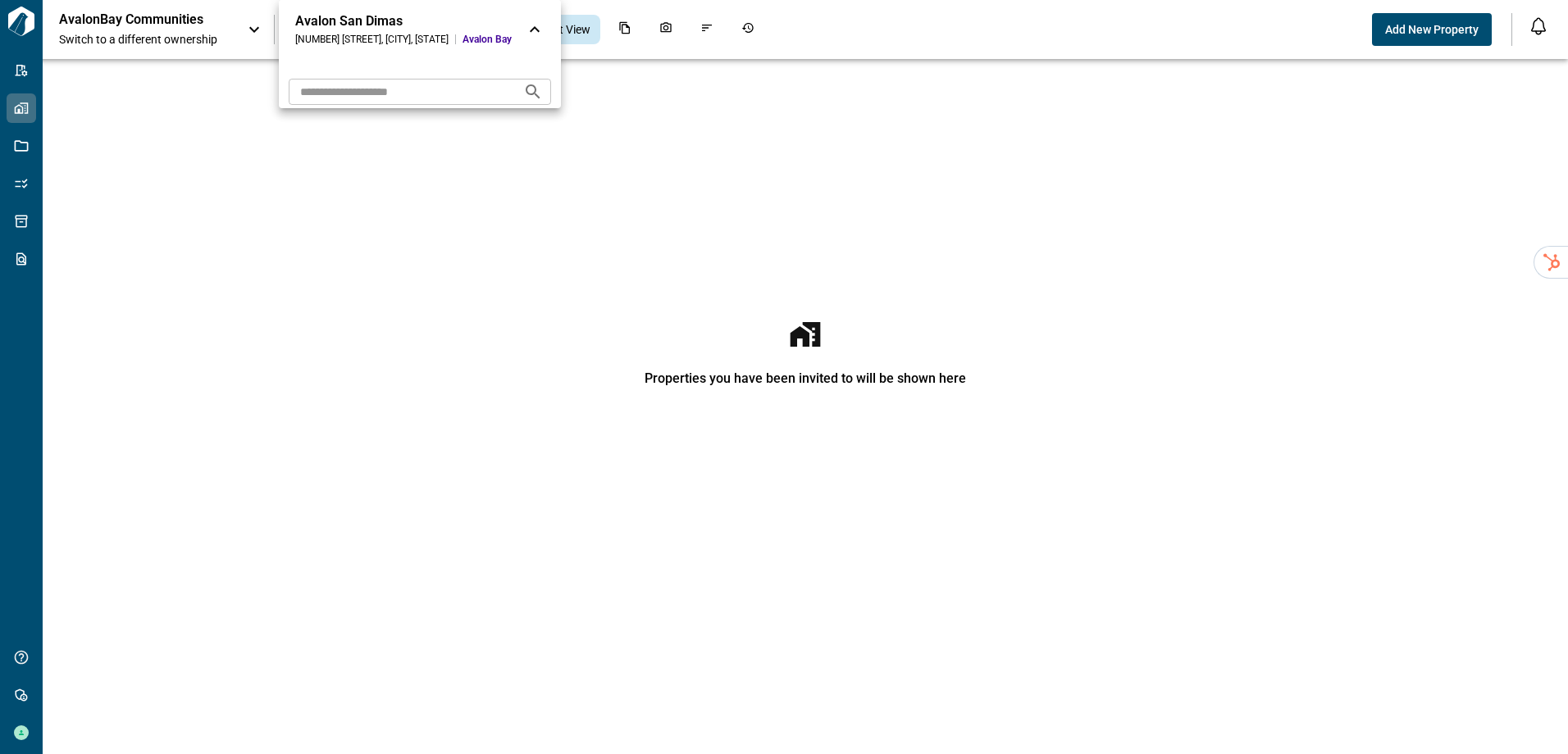 click at bounding box center [784, 377] 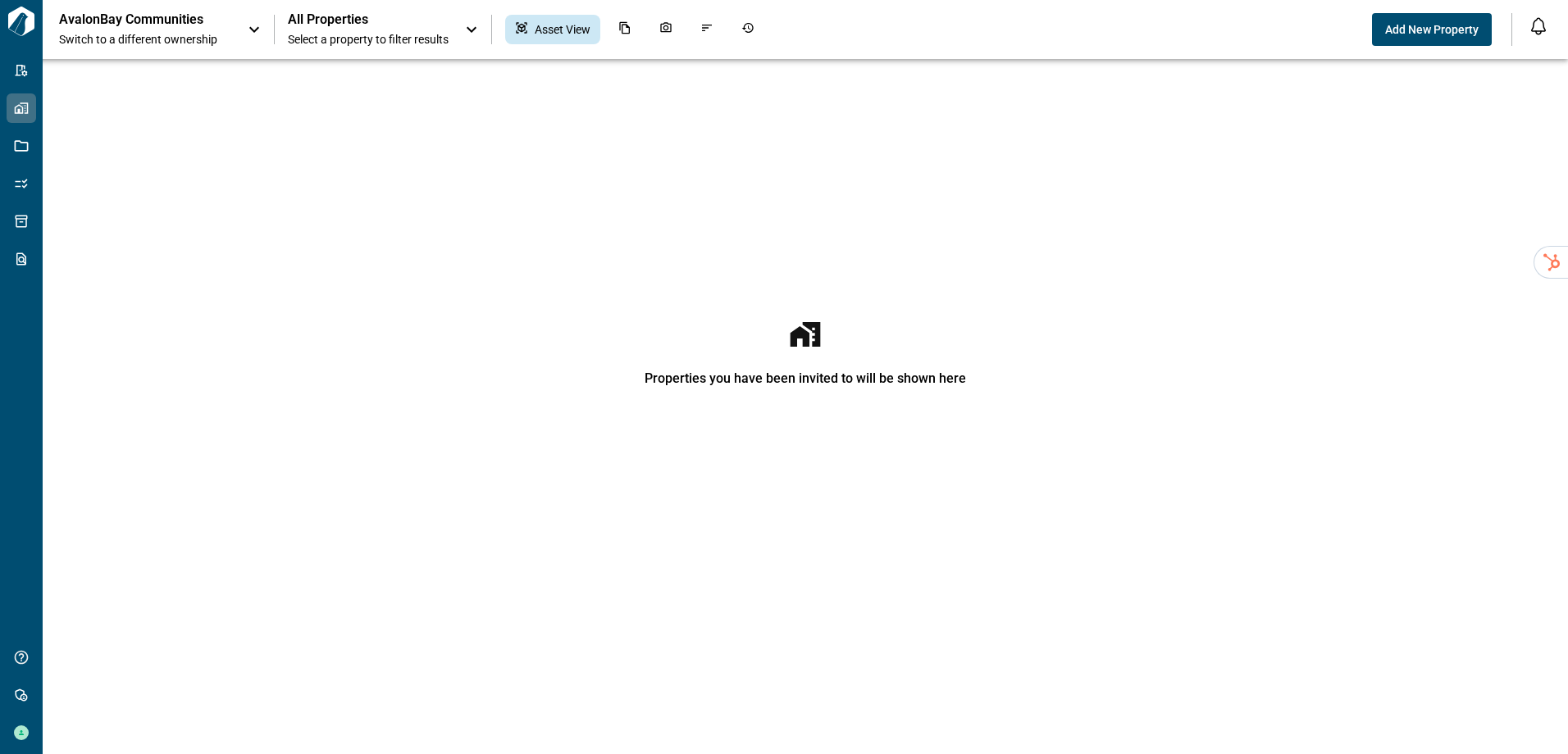 click on "All Properties" at bounding box center [368, 20] 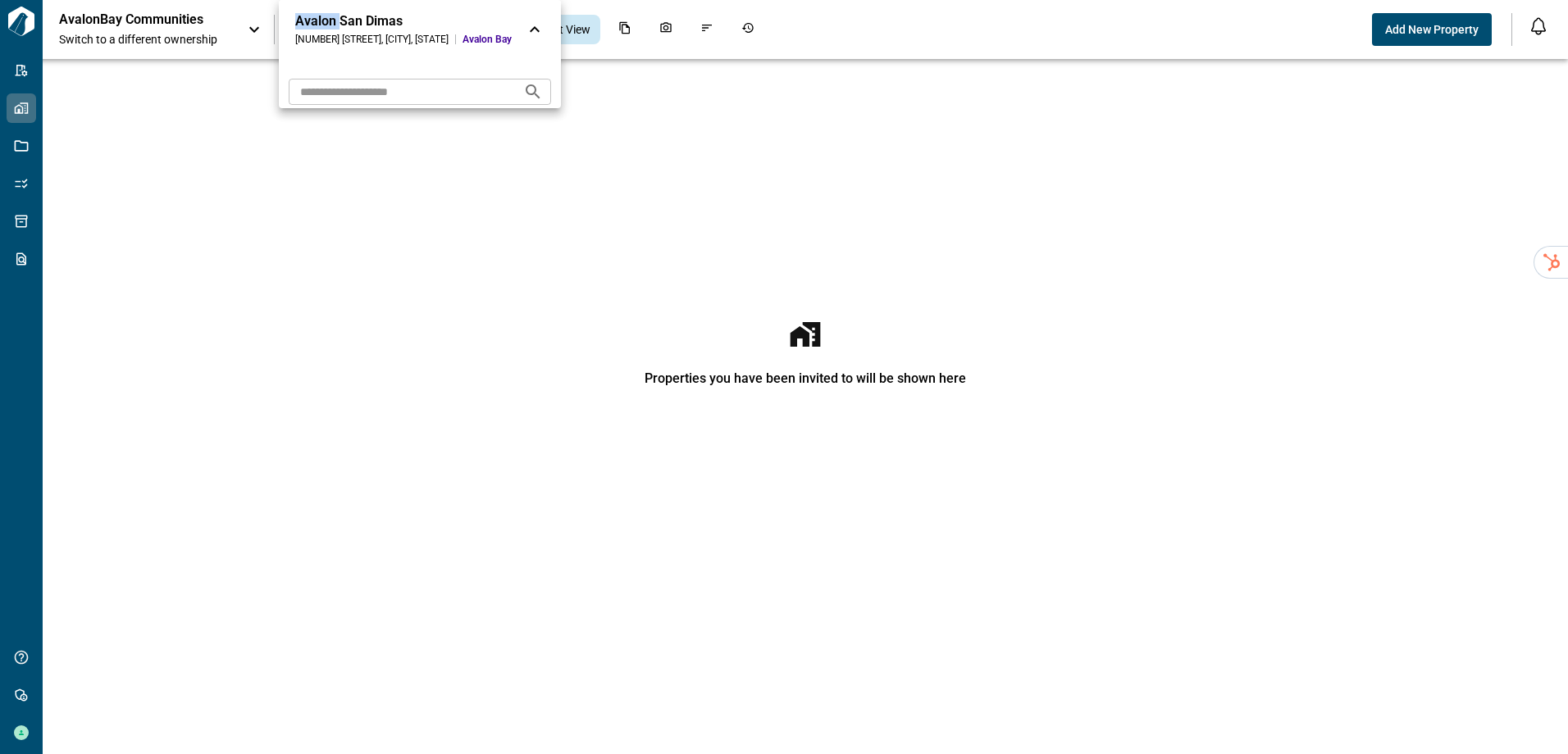 click on "Avalon San Dimas" at bounding box center [403, 21] 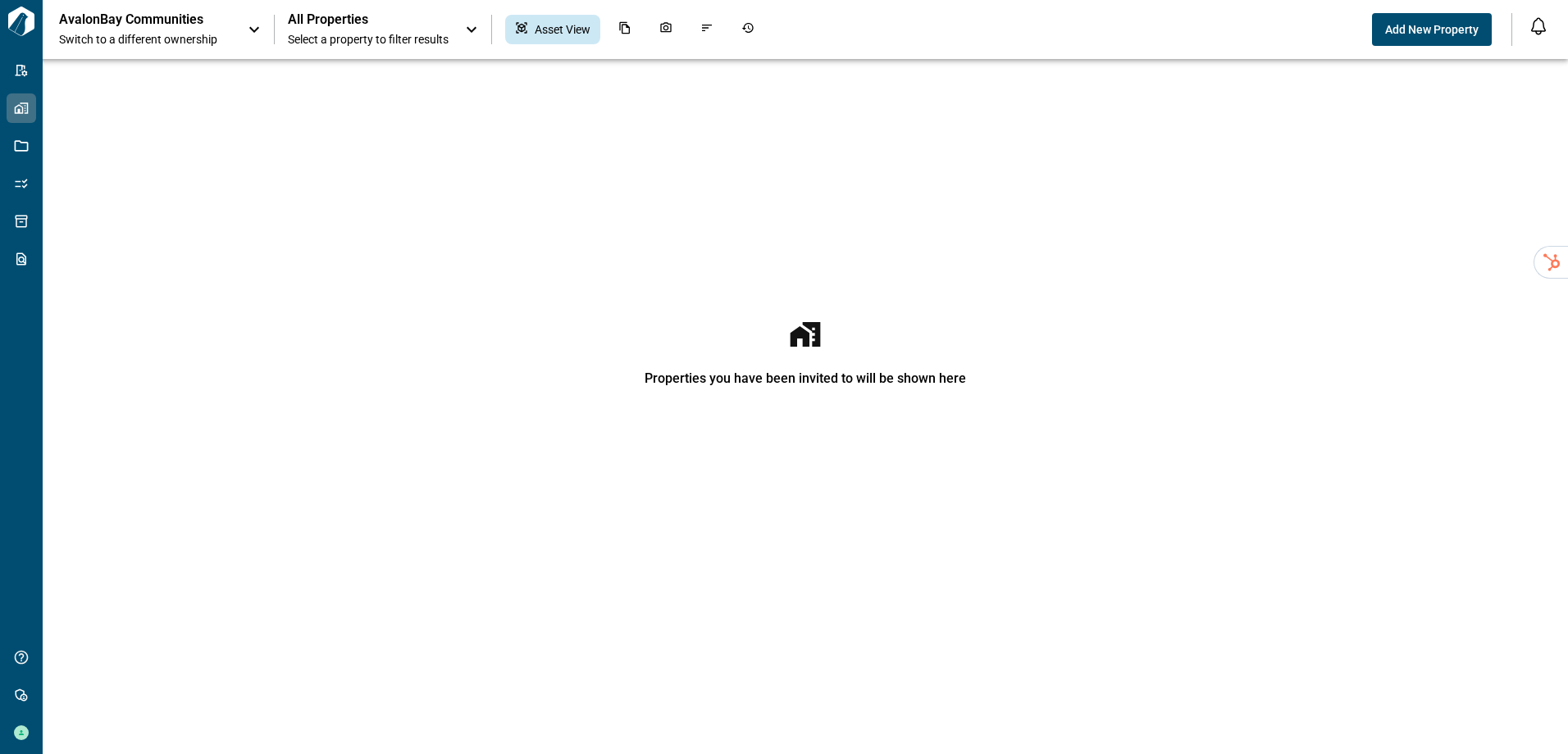 drag, startPoint x: 316, startPoint y: 16, endPoint x: 157, endPoint y: 11, distance: 159.0786 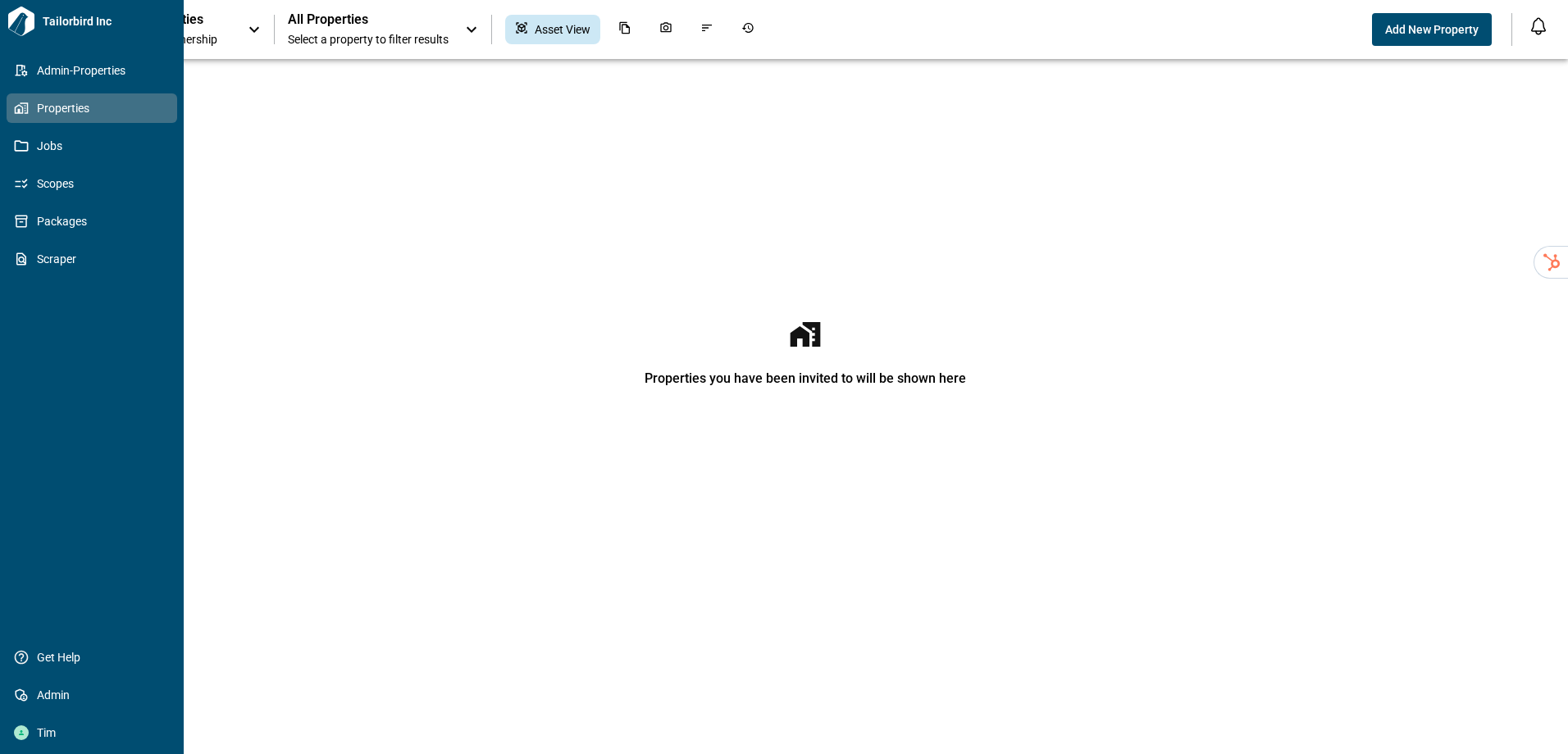 click 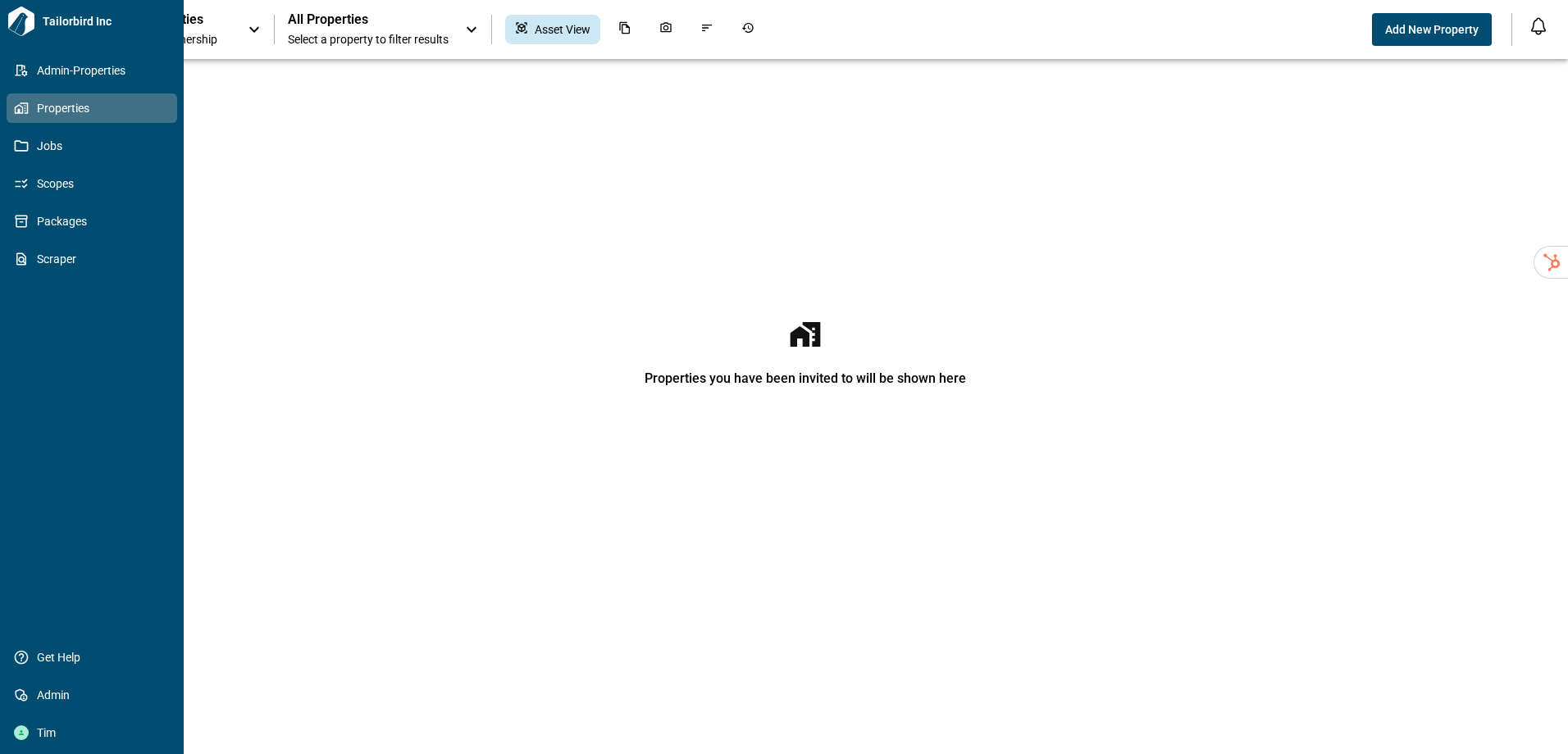 click on "Properties" at bounding box center (95, 108) 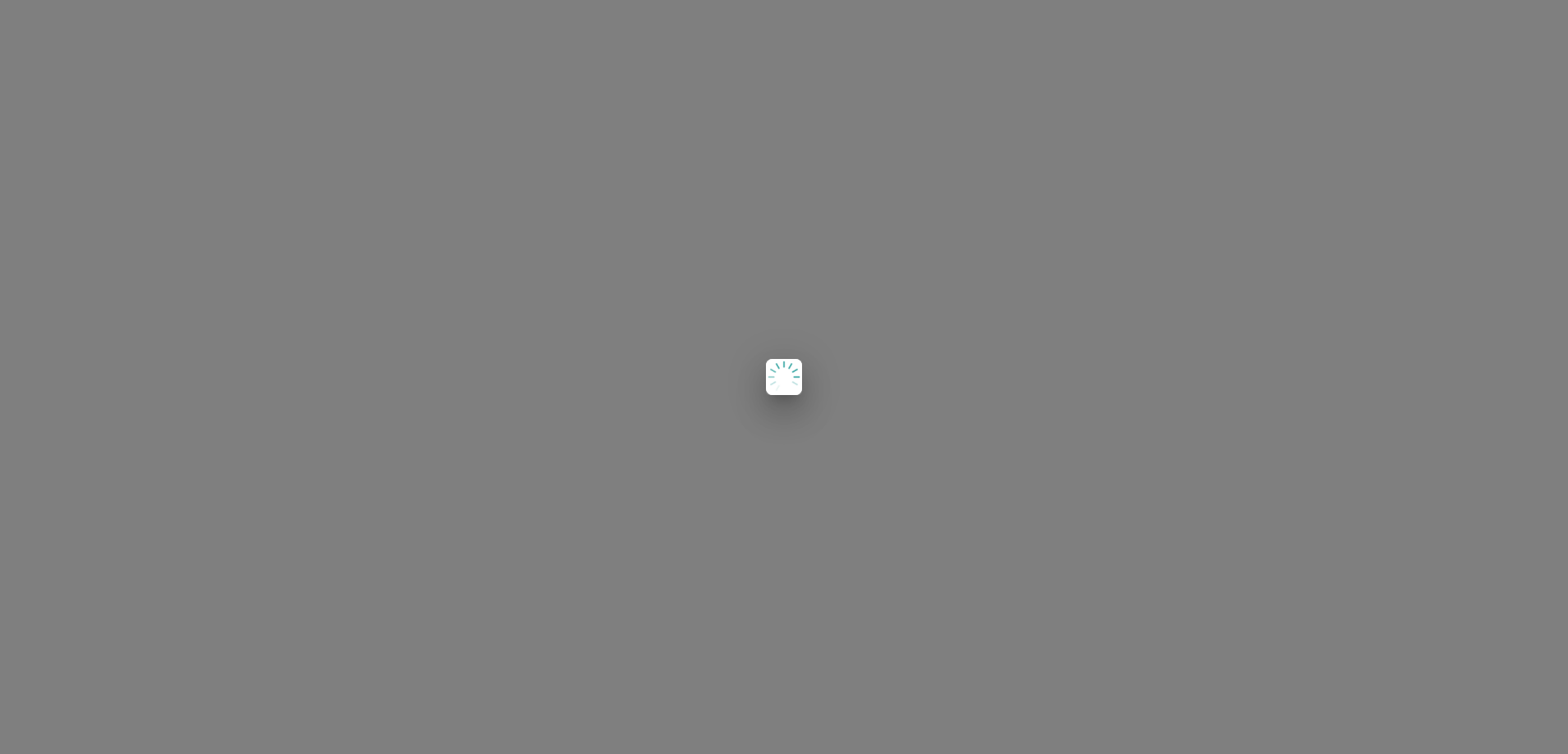 scroll, scrollTop: 0, scrollLeft: 0, axis: both 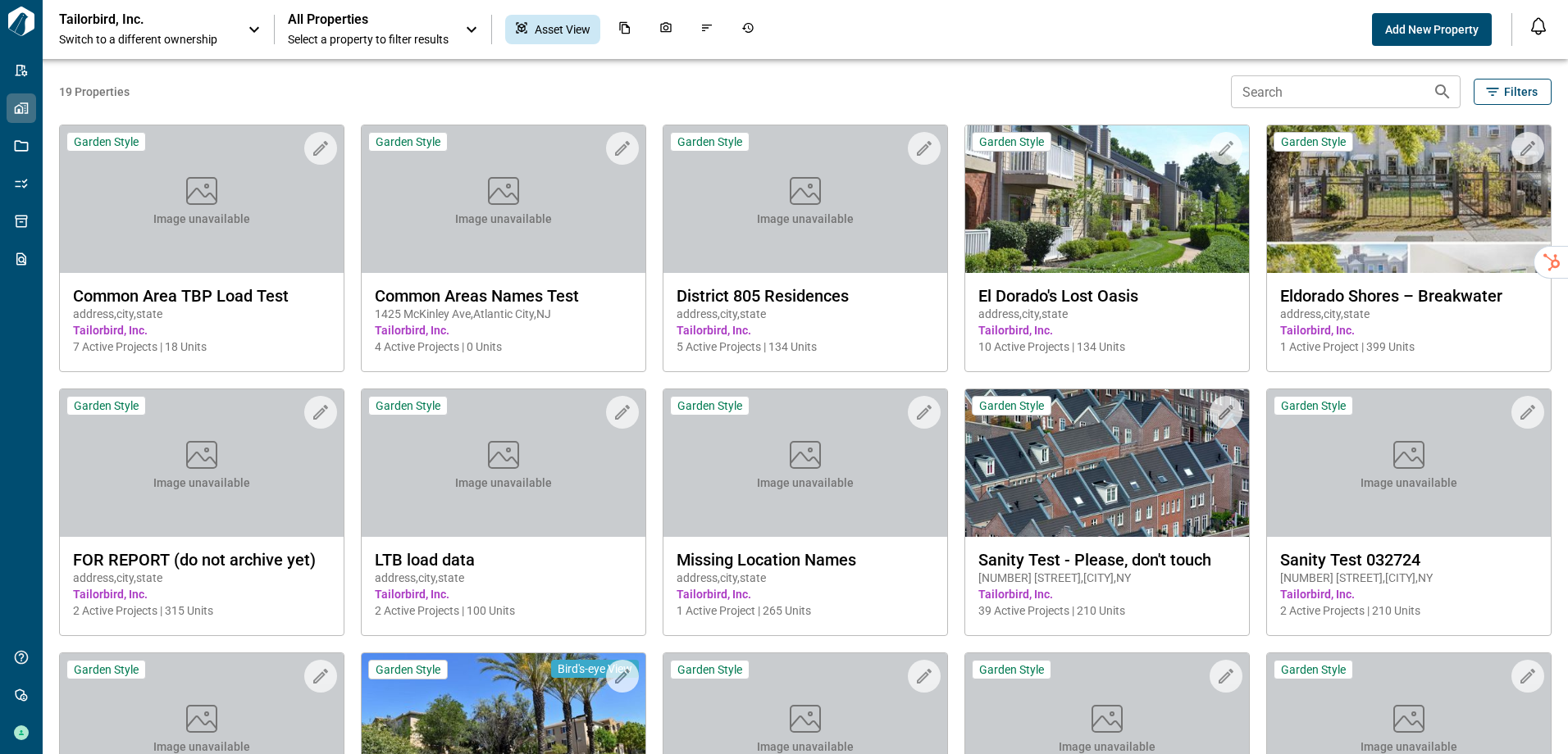 click on "Switch to a different ownership" at bounding box center (145, 39) 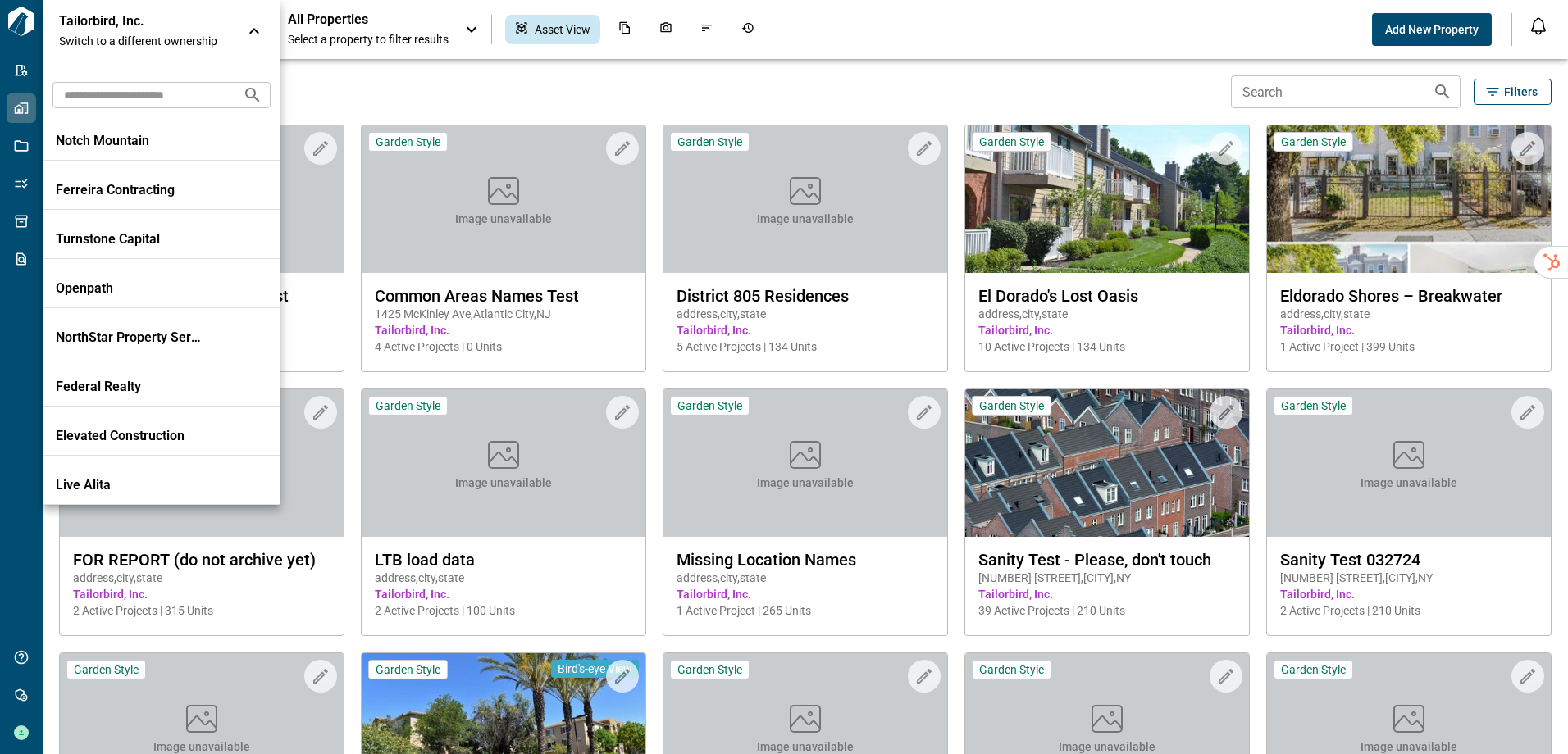 click at bounding box center (141, 94) 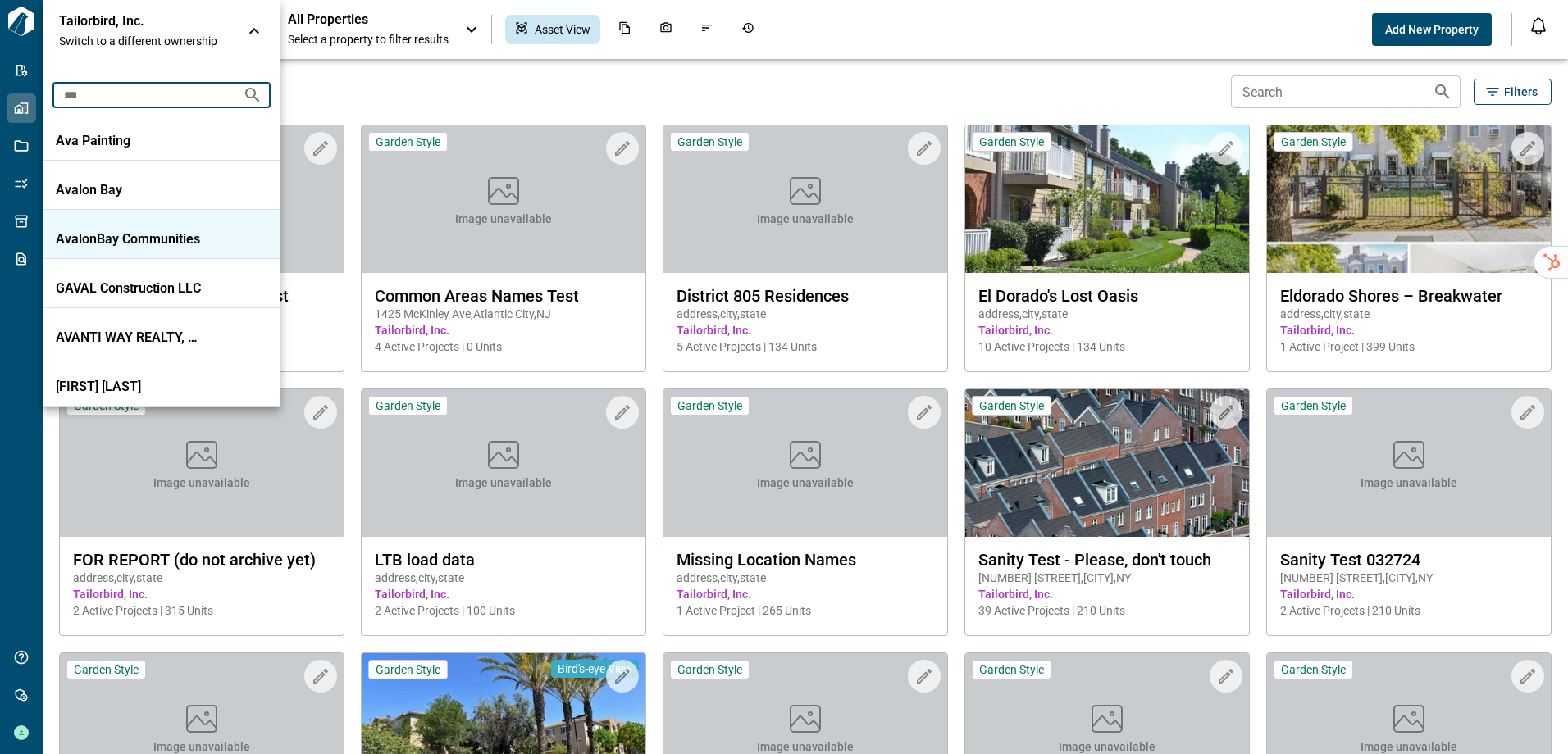 type on "***" 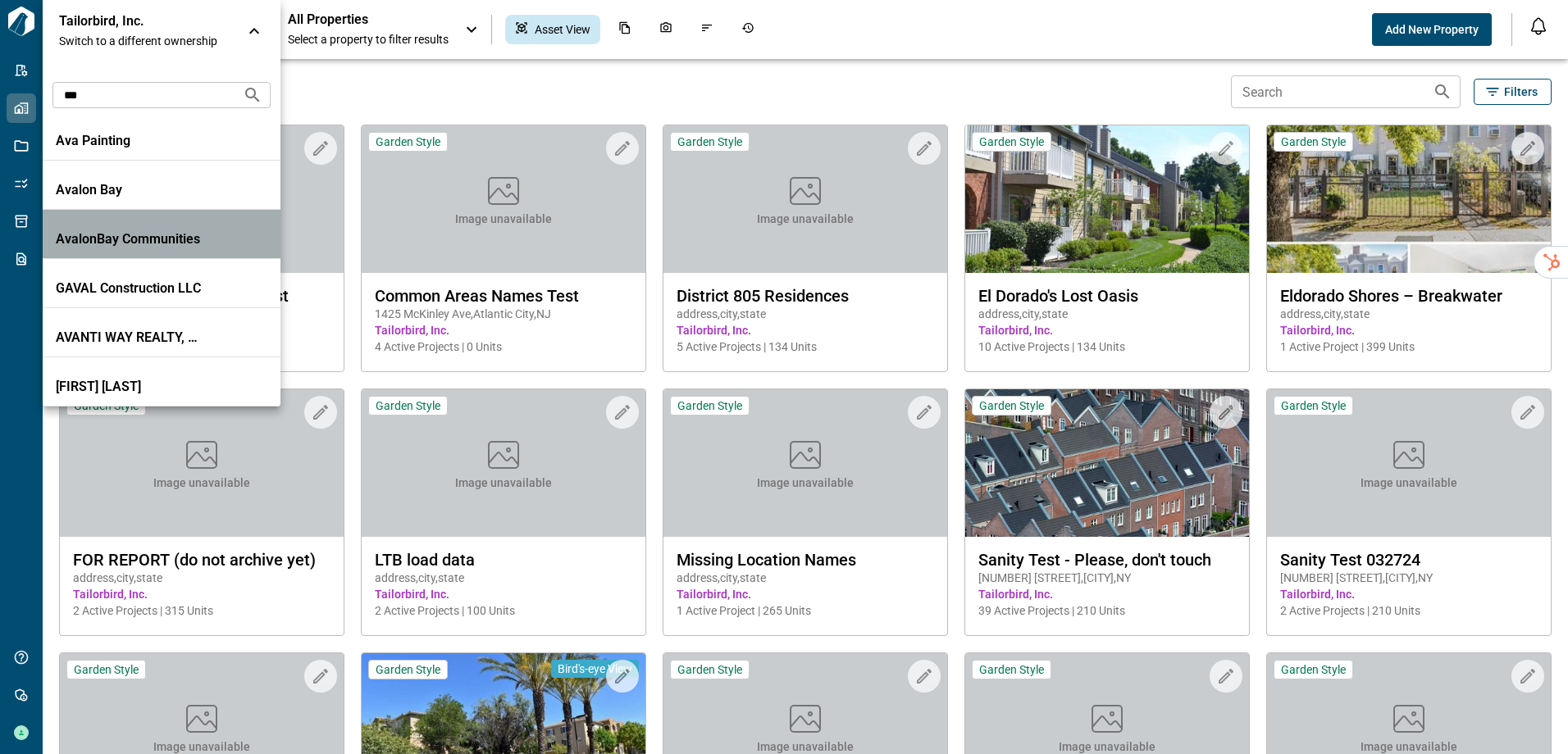 click on "AvalonBay Communities" at bounding box center (162, 234) 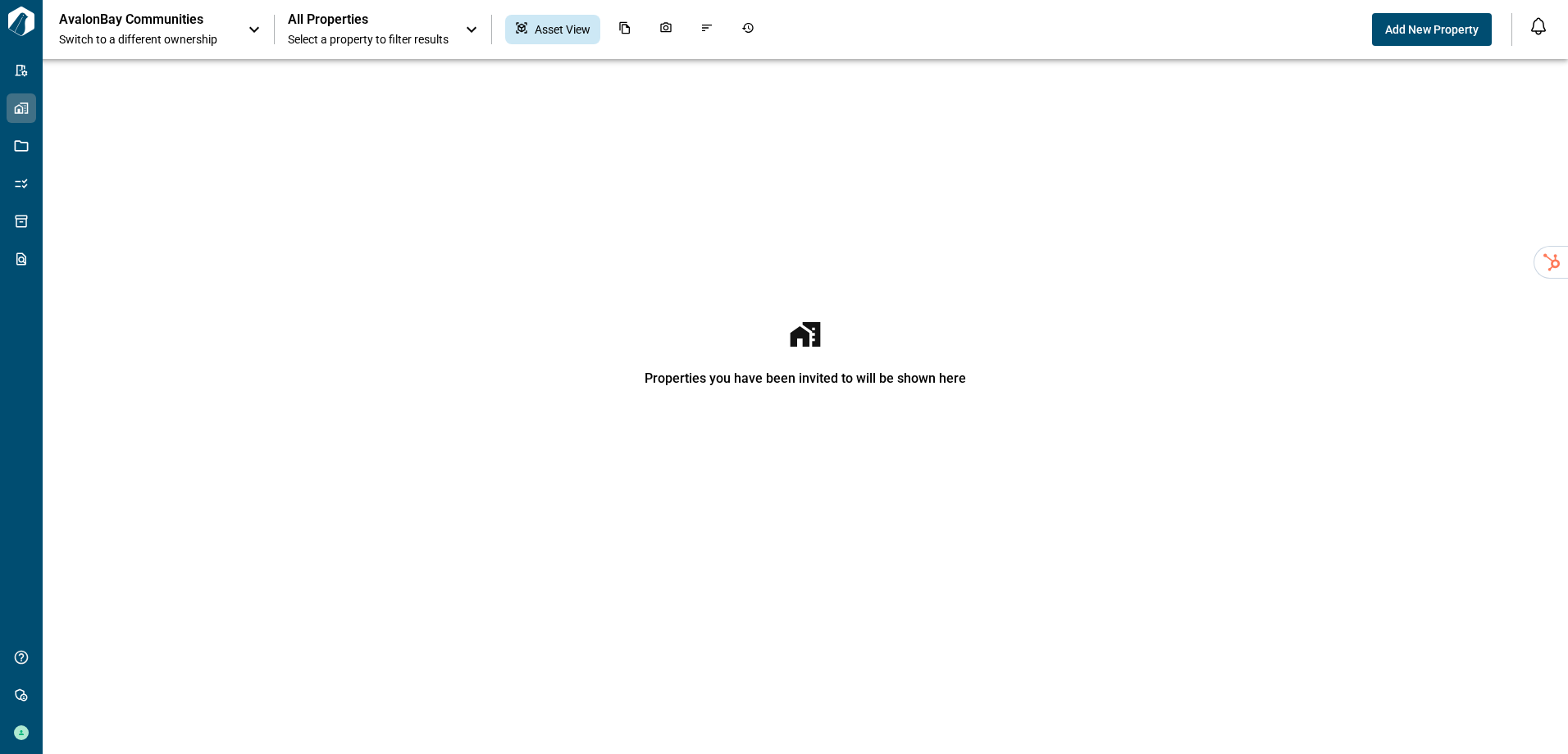 click on "Properties you have been invited to will be shown here" at bounding box center (805, 369) 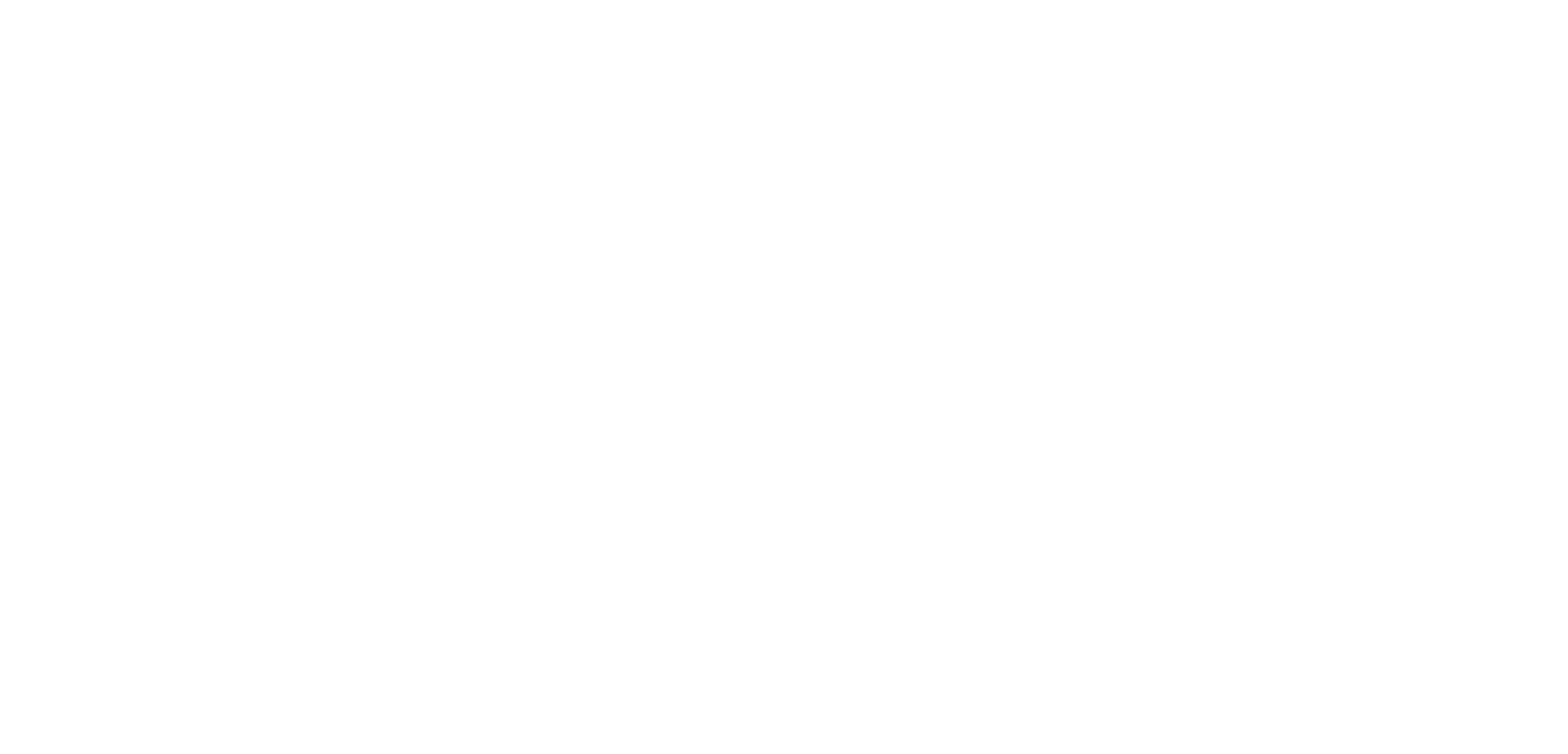 scroll, scrollTop: 0, scrollLeft: 0, axis: both 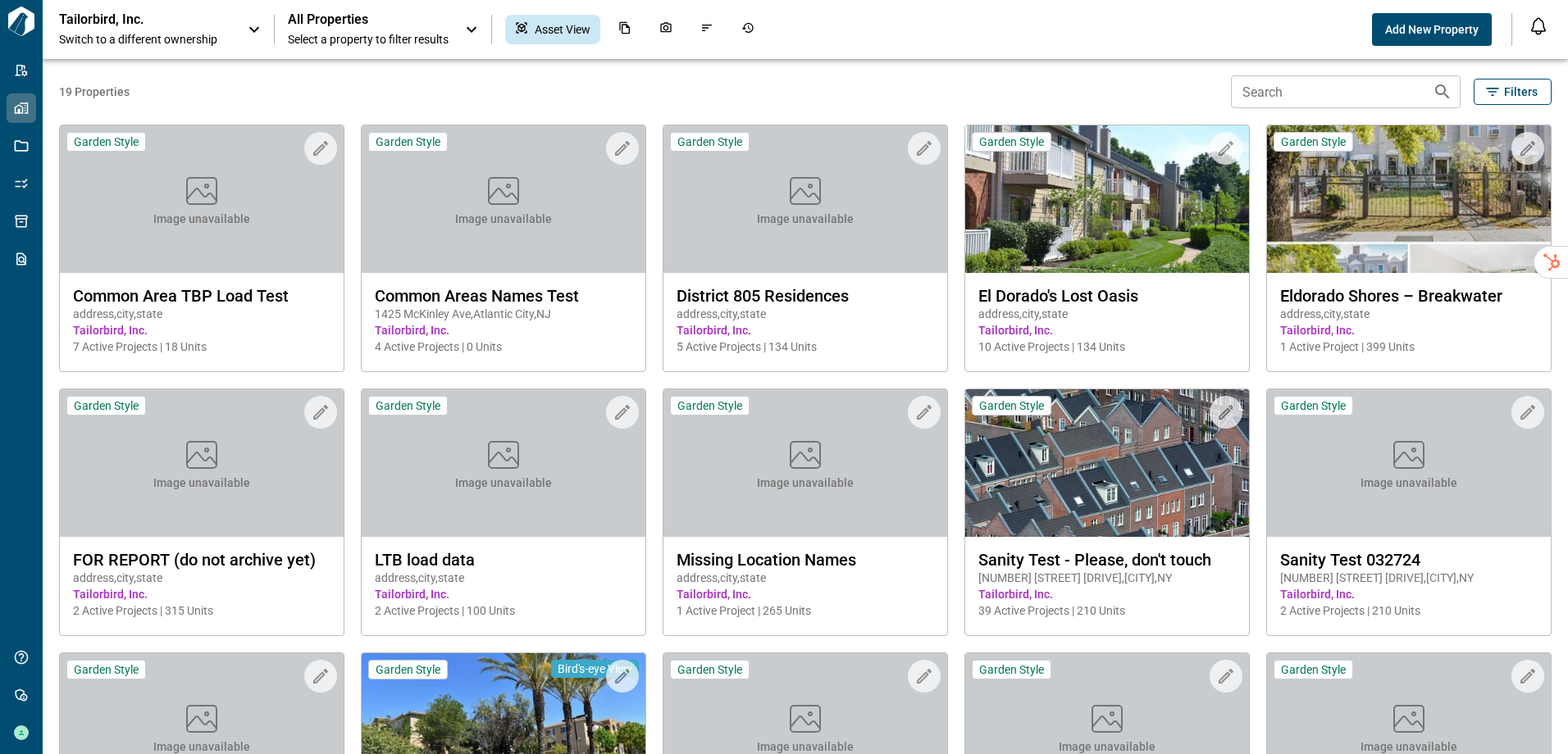 click on "Tailorbird, Inc. Switch to a different ownership" at bounding box center (145, 30) 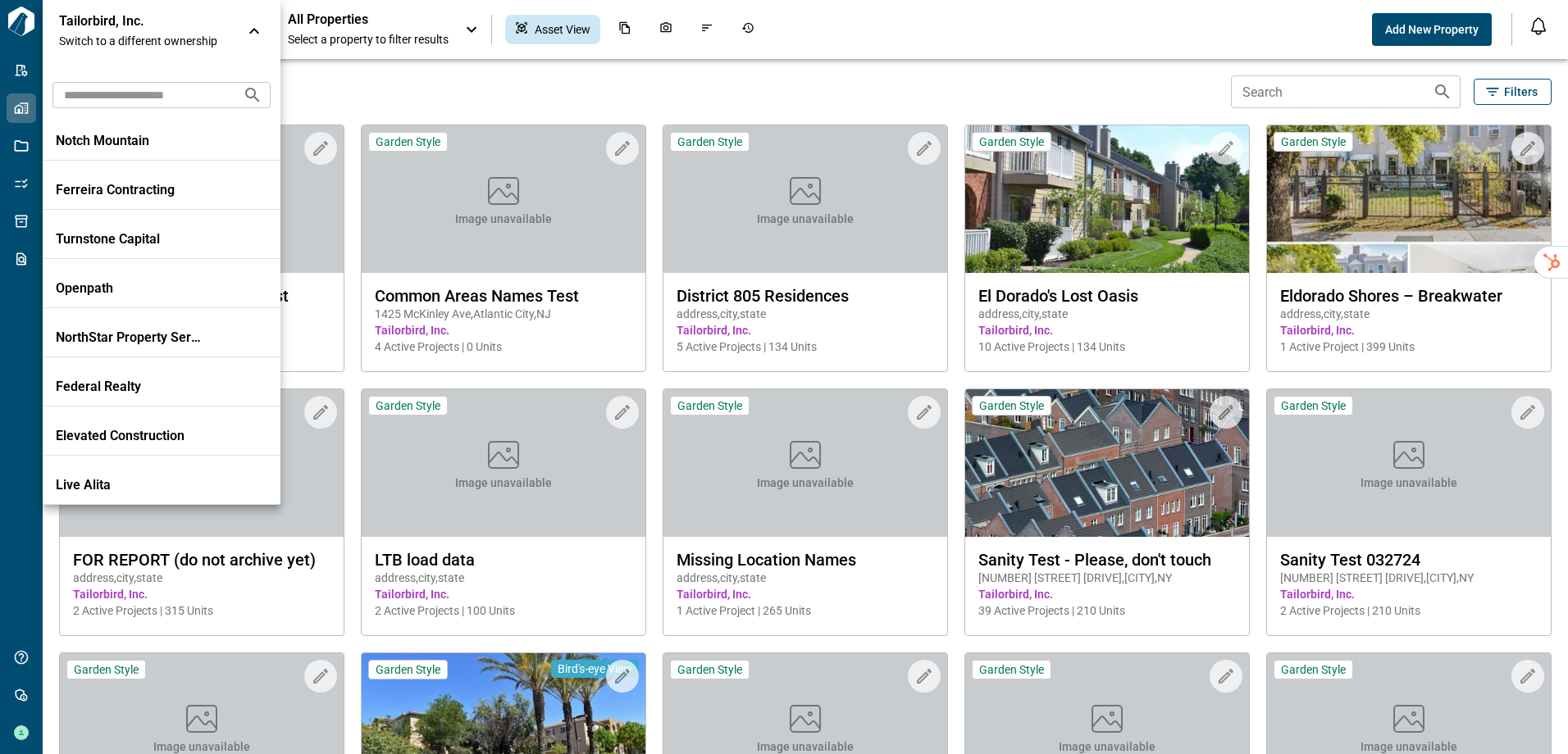 click at bounding box center (141, 94) 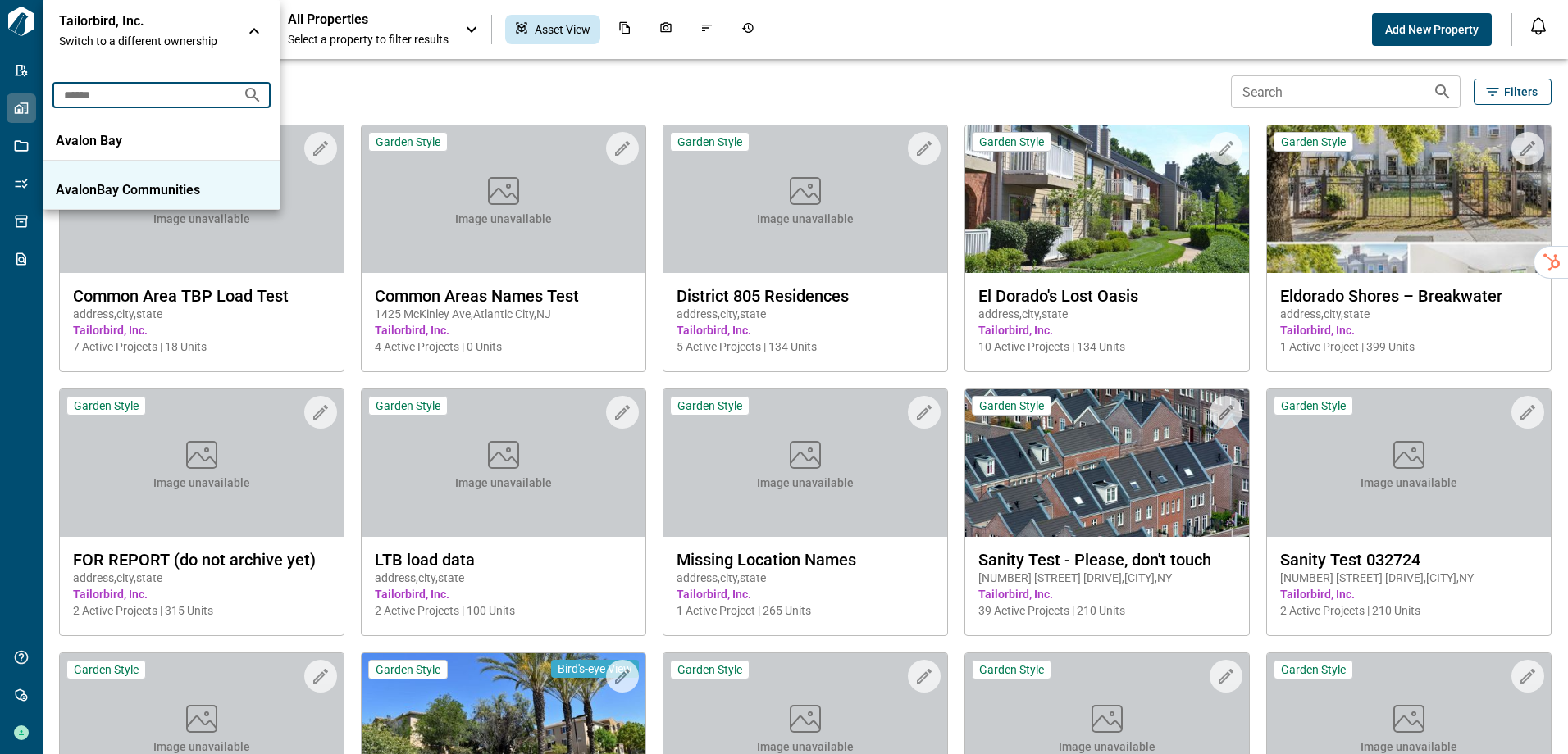 type on "******" 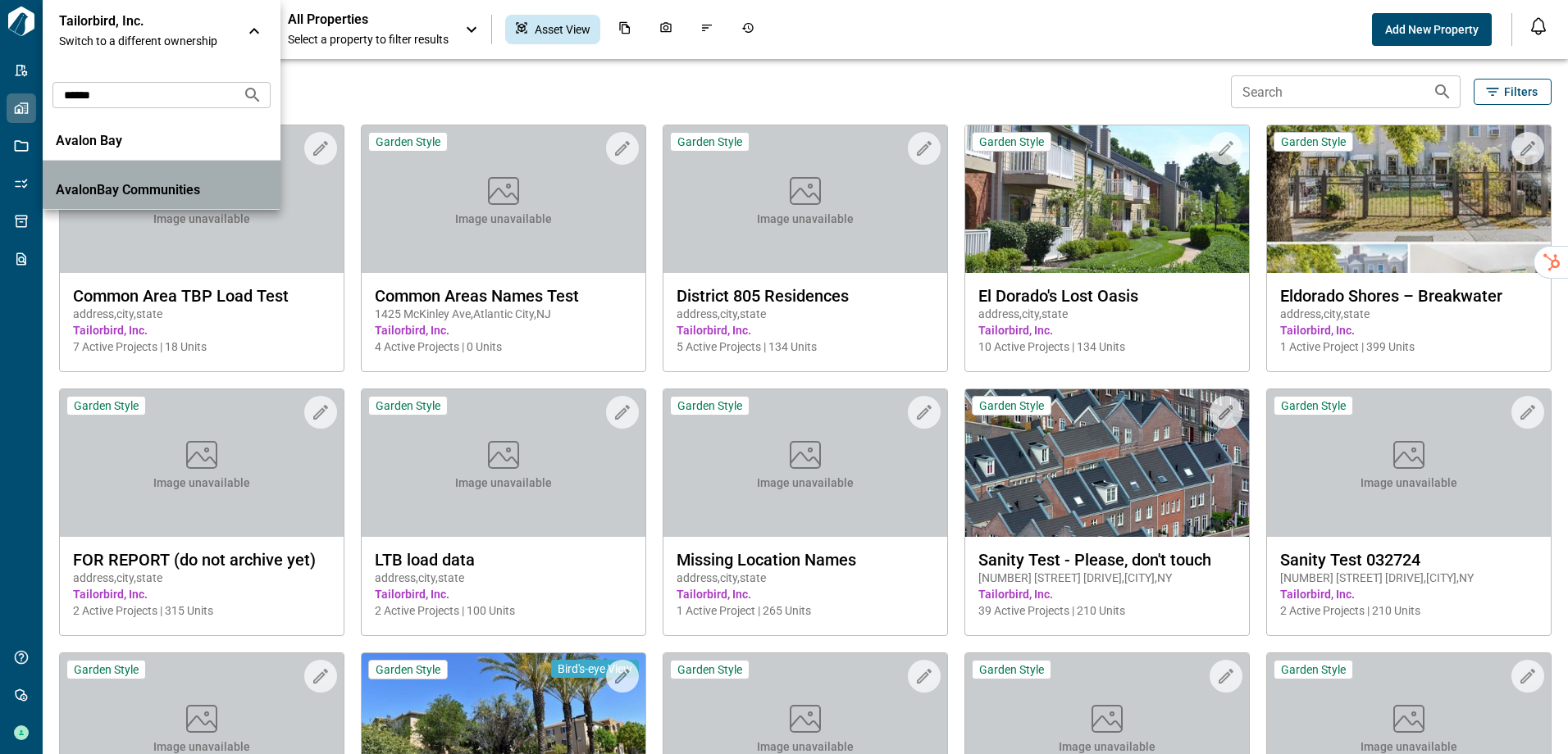 click on "AvalonBay Communities" at bounding box center [130, 190] 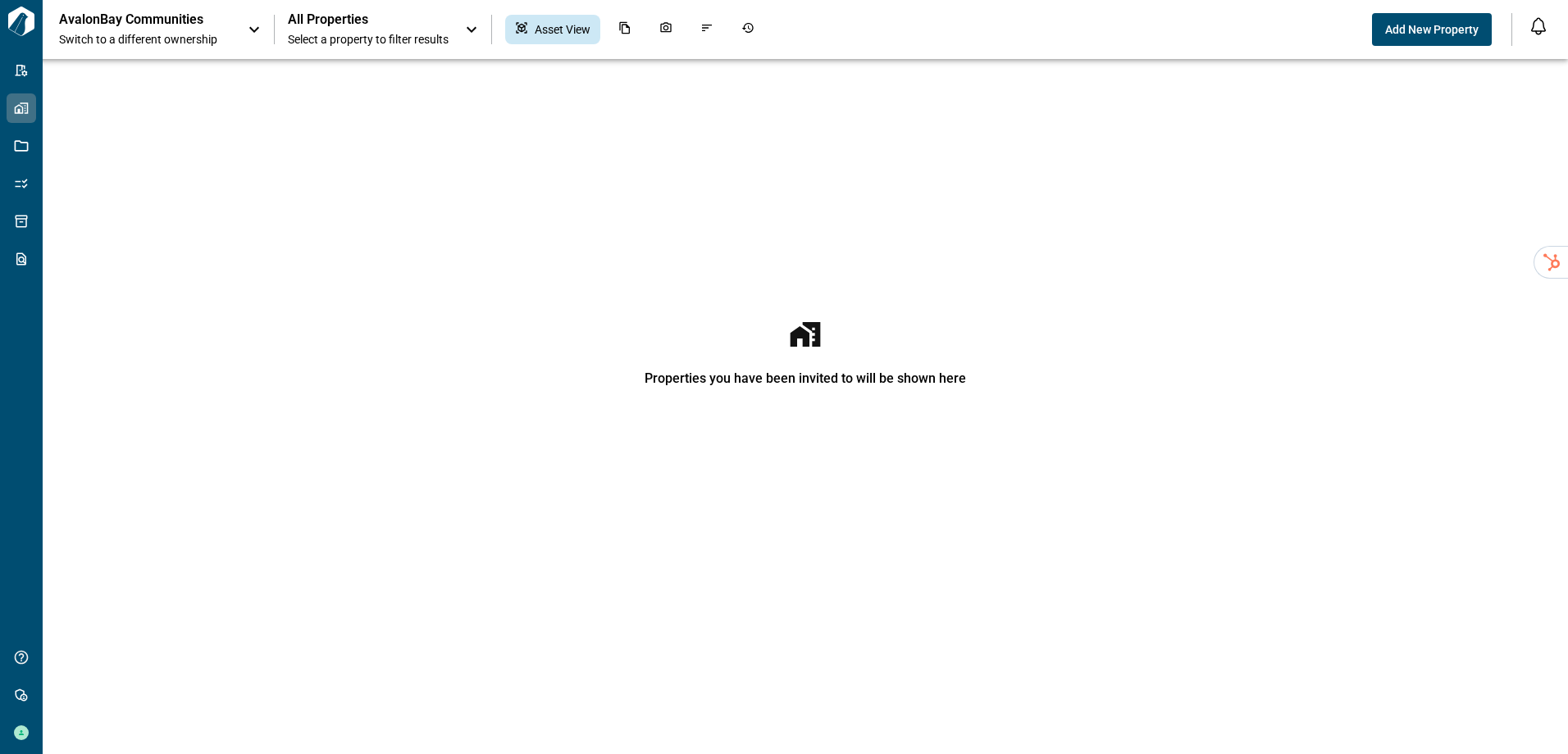 click on "AvalonBay Communities" at bounding box center [133, 20] 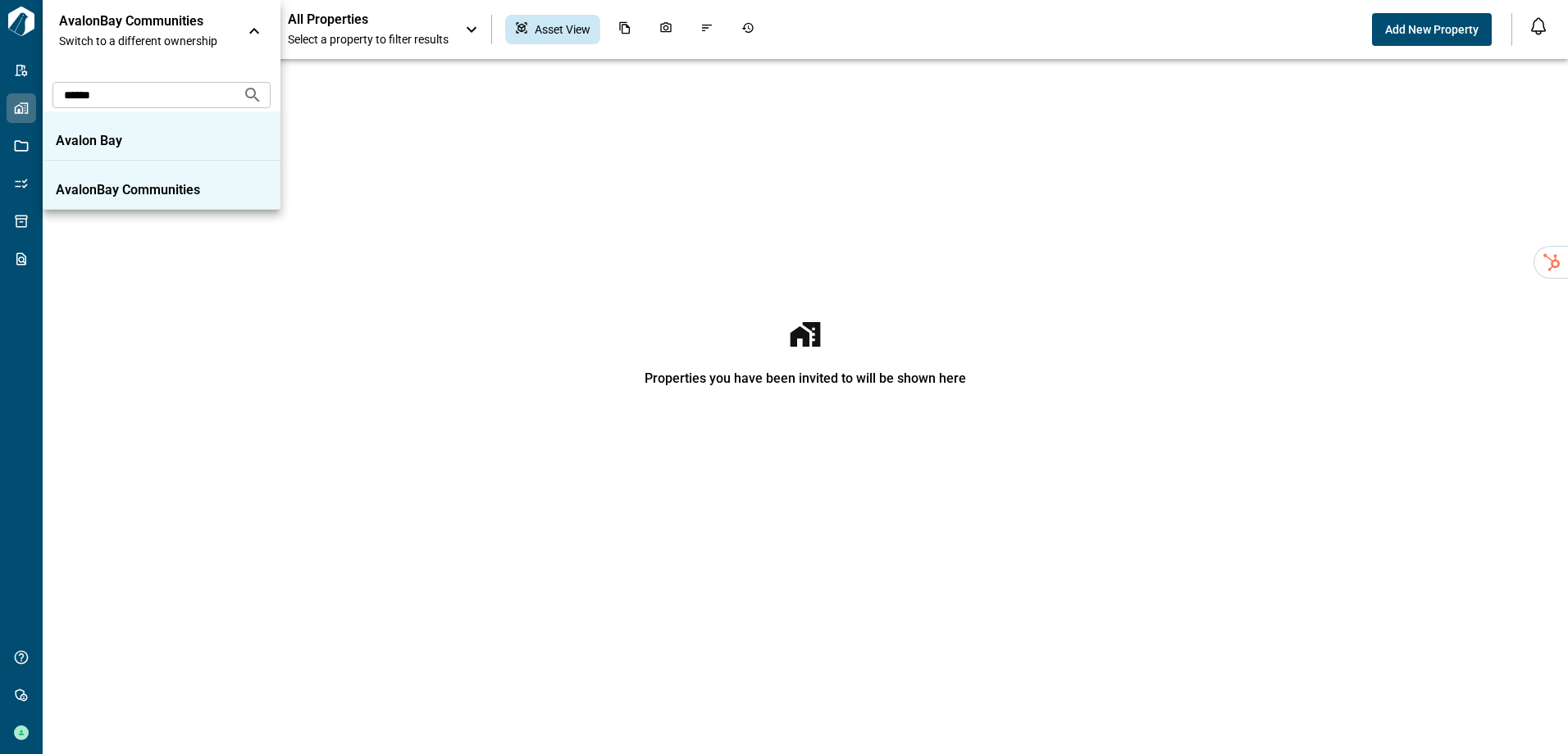 click on "Avalon Bay" at bounding box center [130, 141] 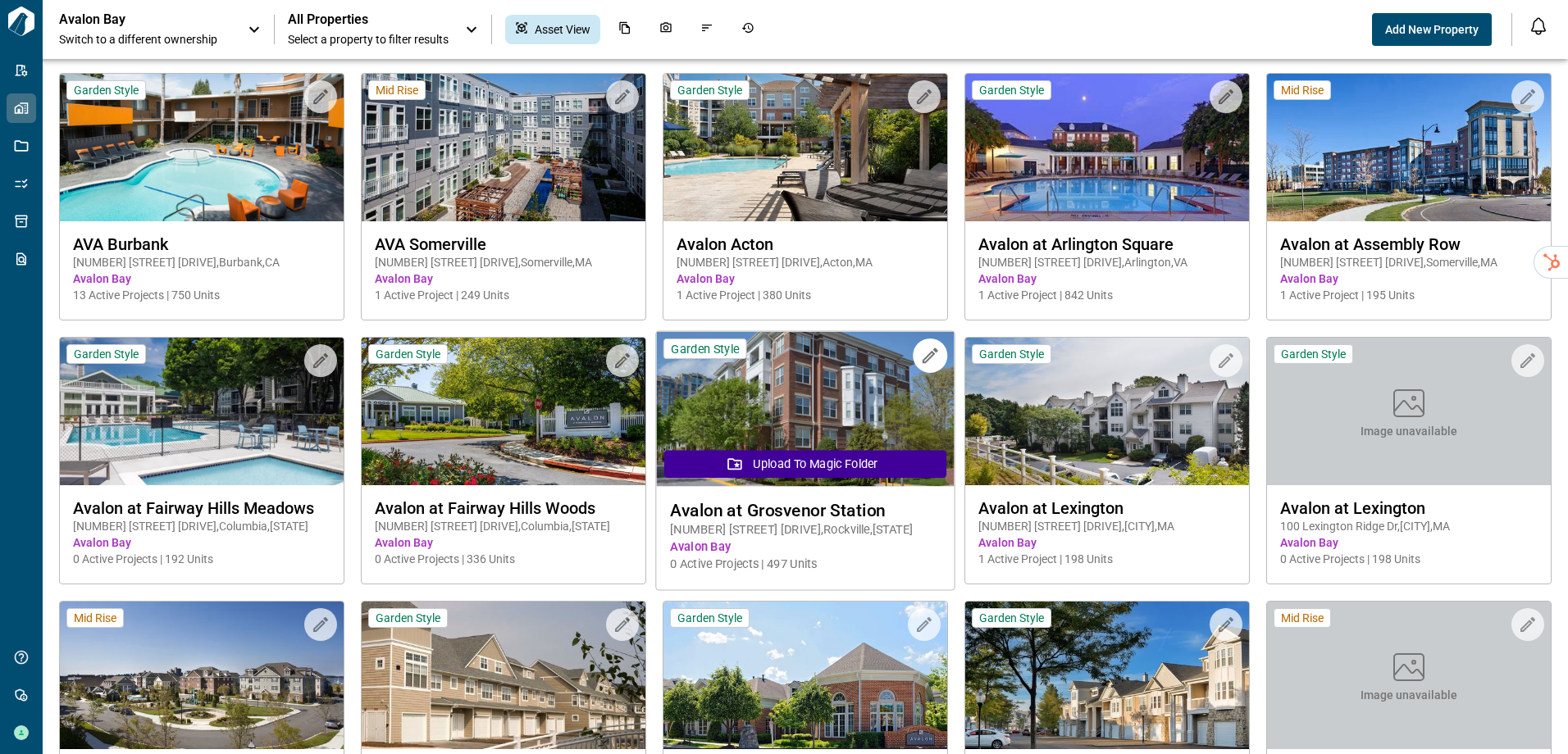scroll, scrollTop: 0, scrollLeft: 0, axis: both 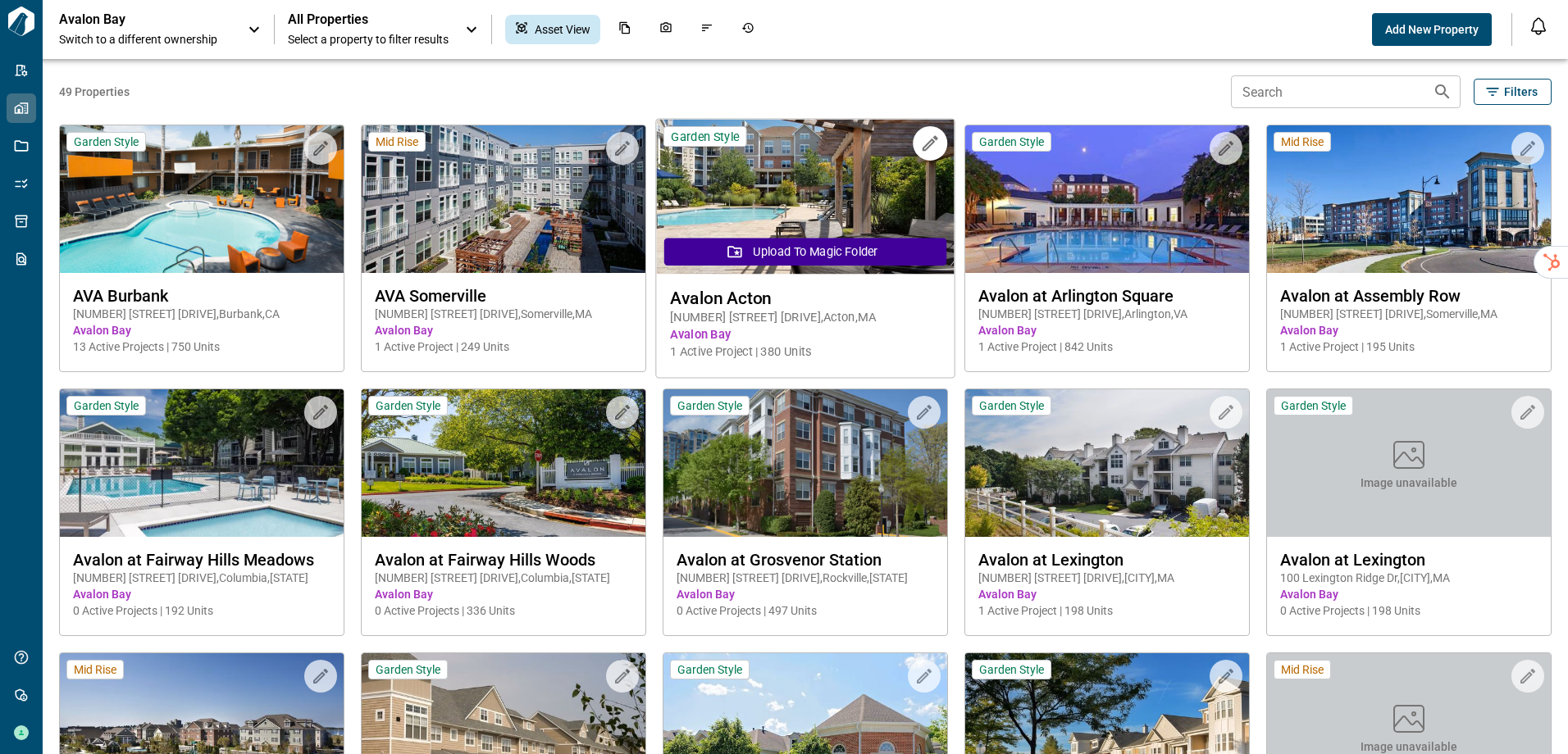 drag, startPoint x: 680, startPoint y: 368, endPoint x: 699, endPoint y: 372, distance: 19.416488 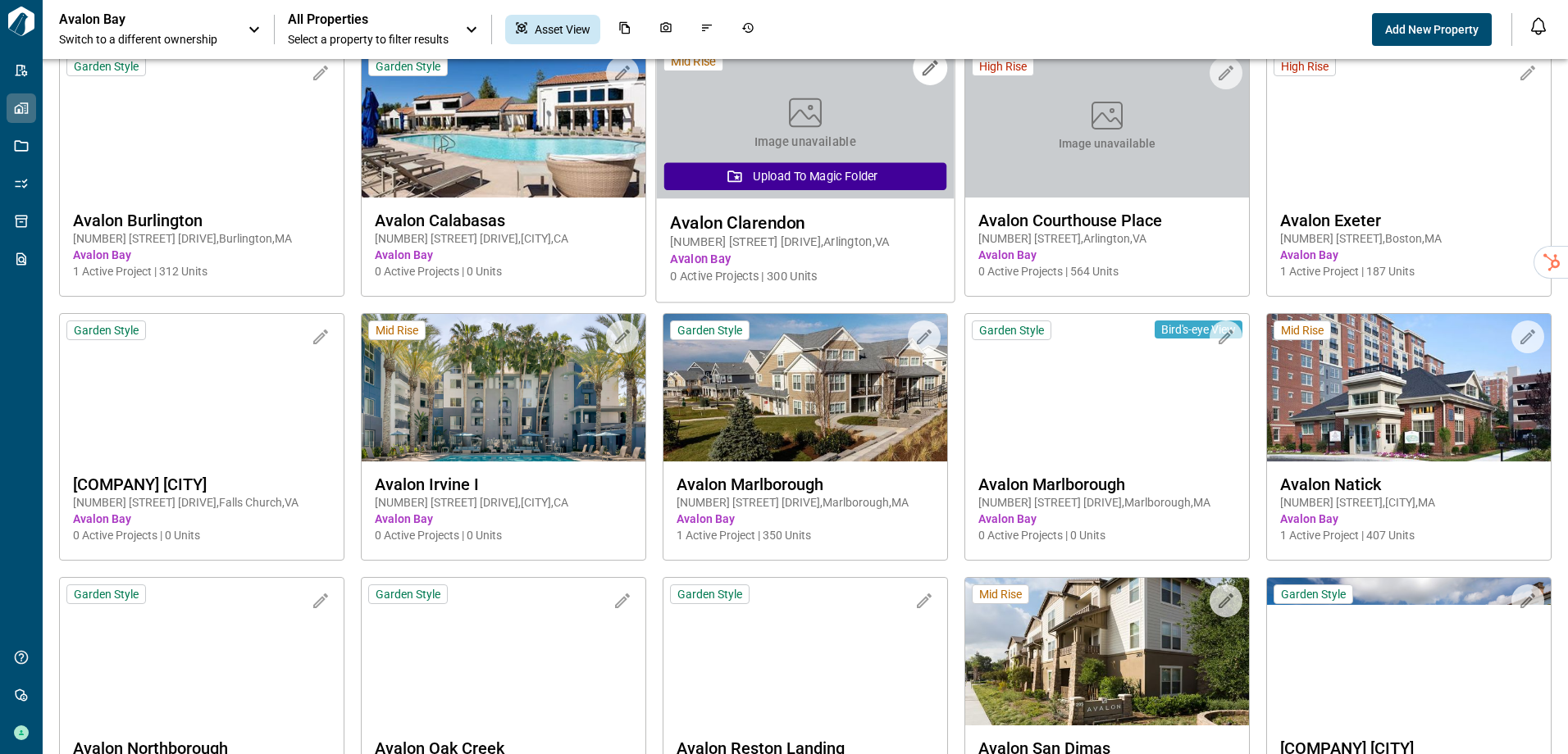 scroll, scrollTop: 1065, scrollLeft: 0, axis: vertical 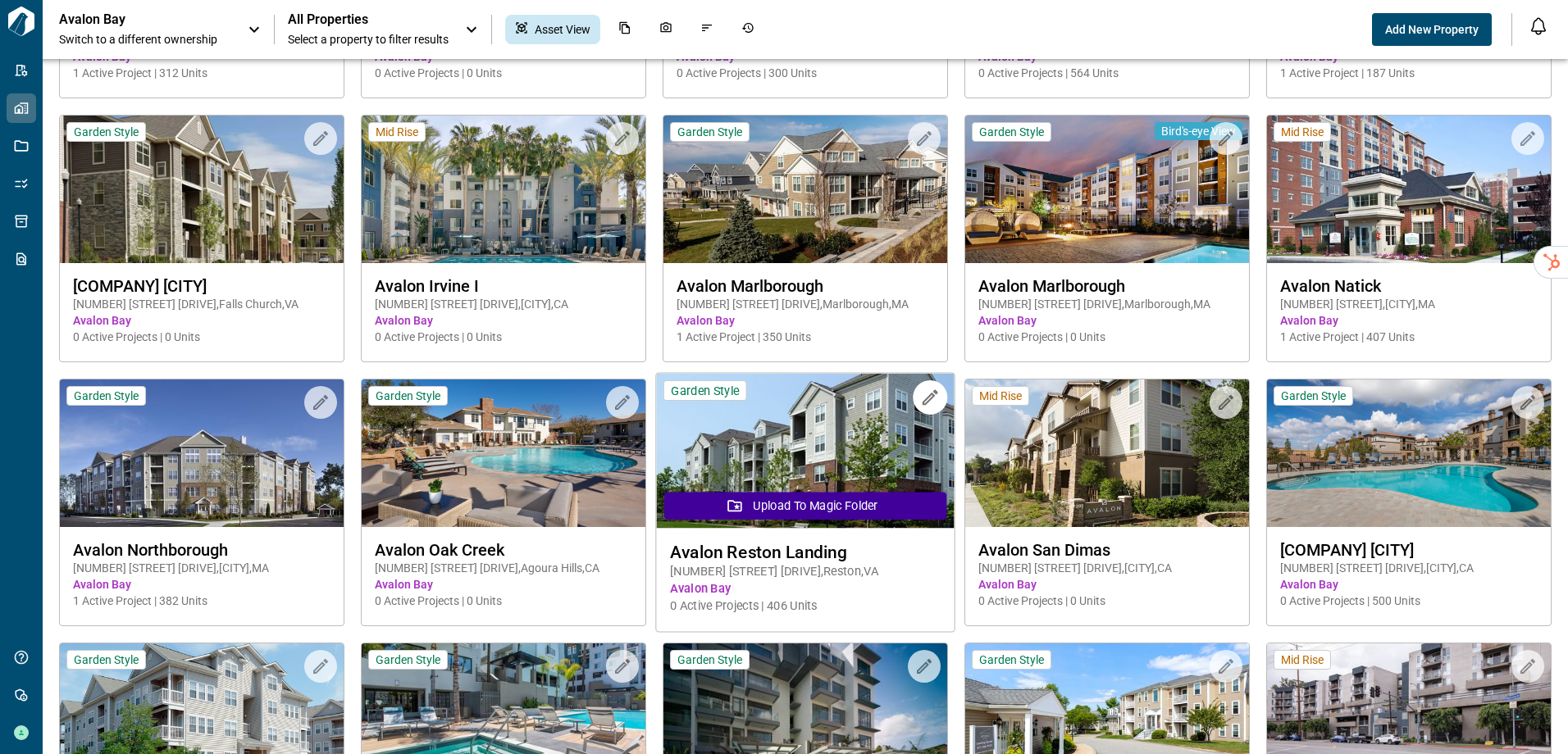 click at bounding box center (805, 451) 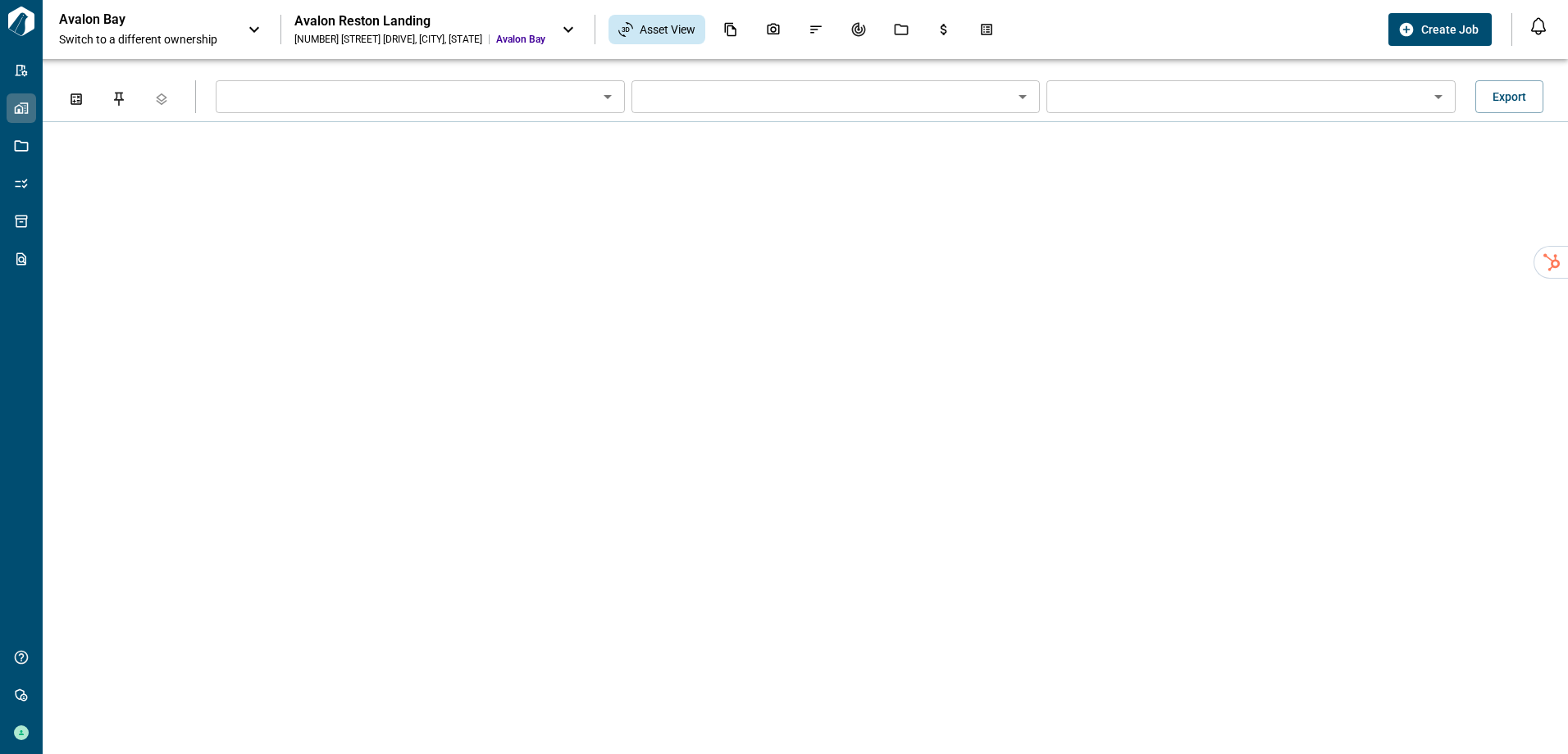 type on "********" 